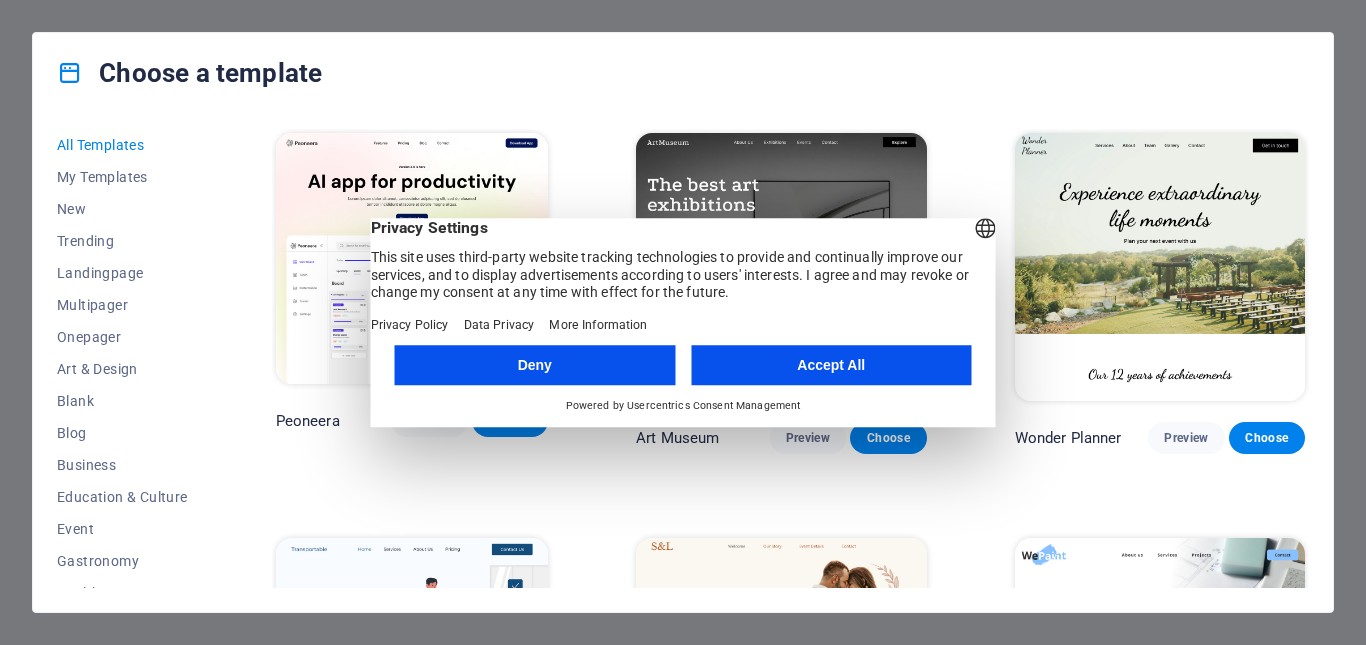 scroll, scrollTop: 0, scrollLeft: 0, axis: both 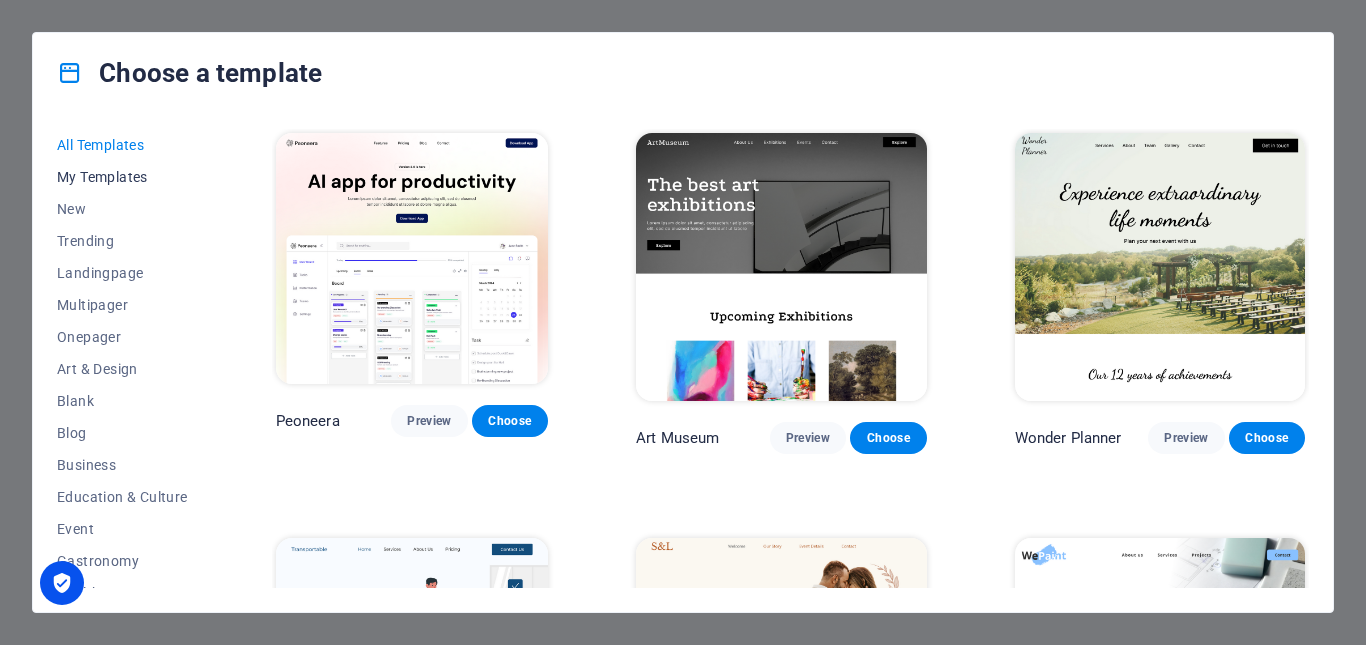 click on "My Templates" at bounding box center [122, 177] 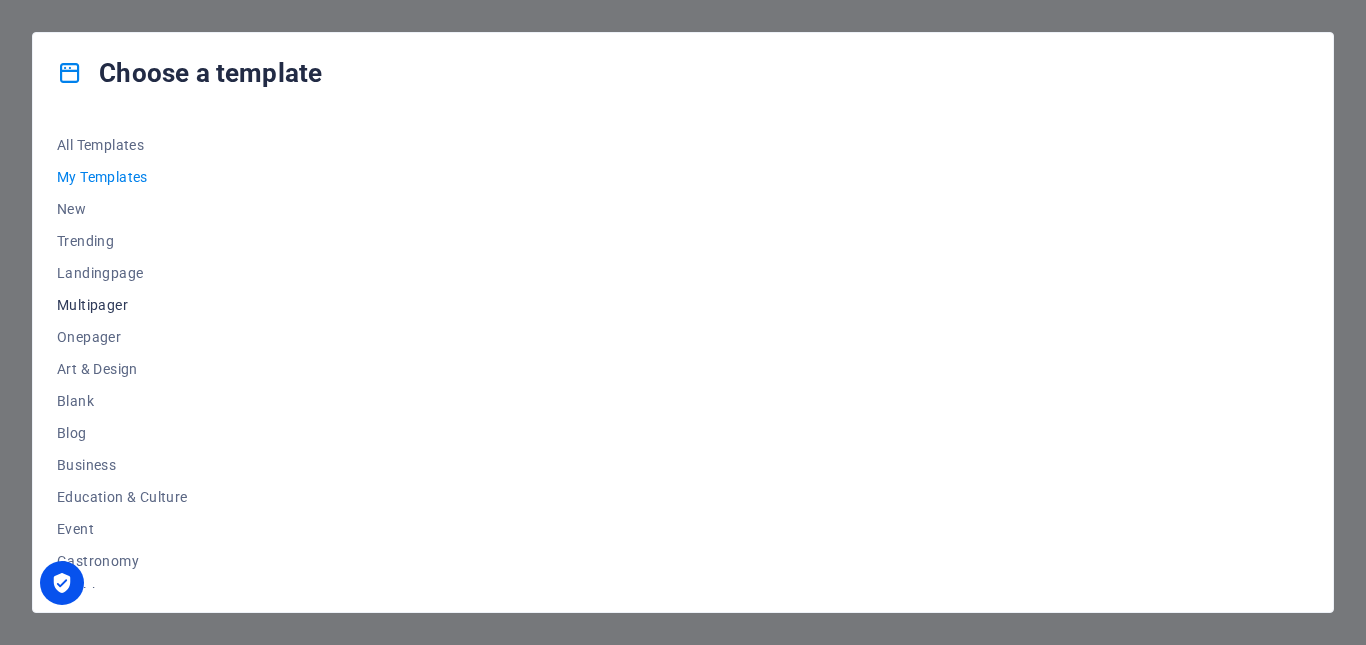 click on "Multipager" at bounding box center [122, 305] 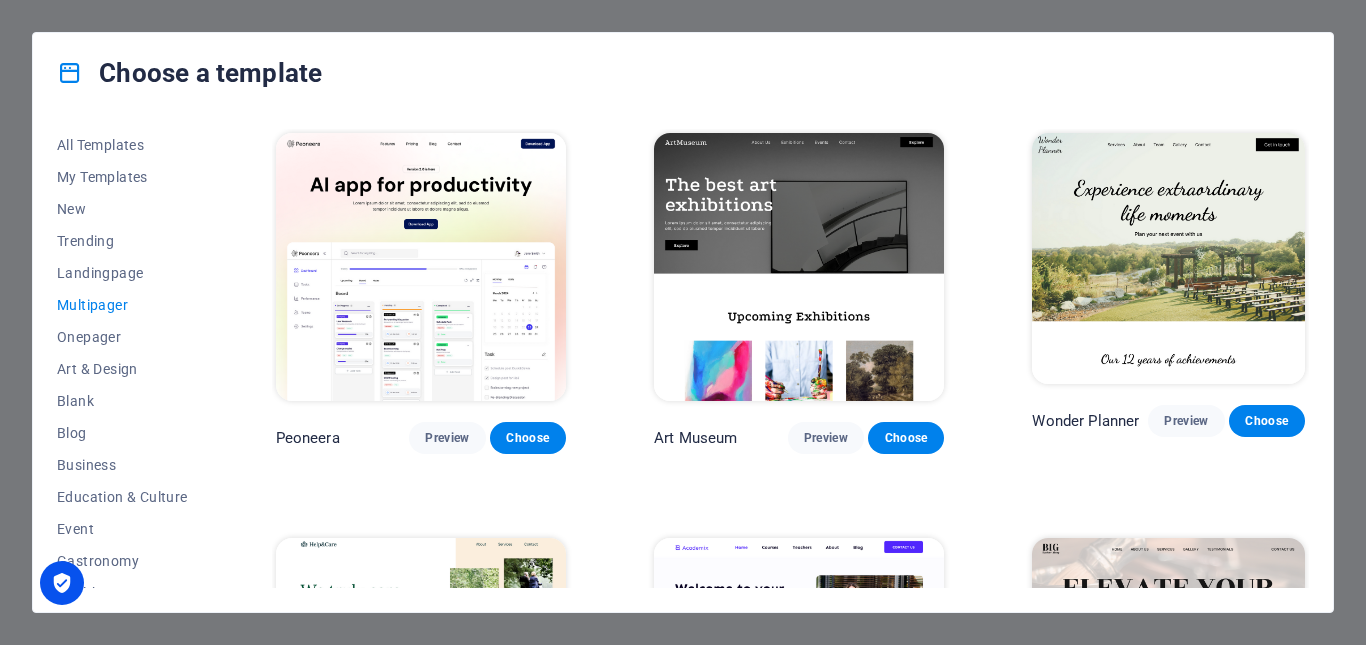 click on "Multipager" at bounding box center (122, 305) 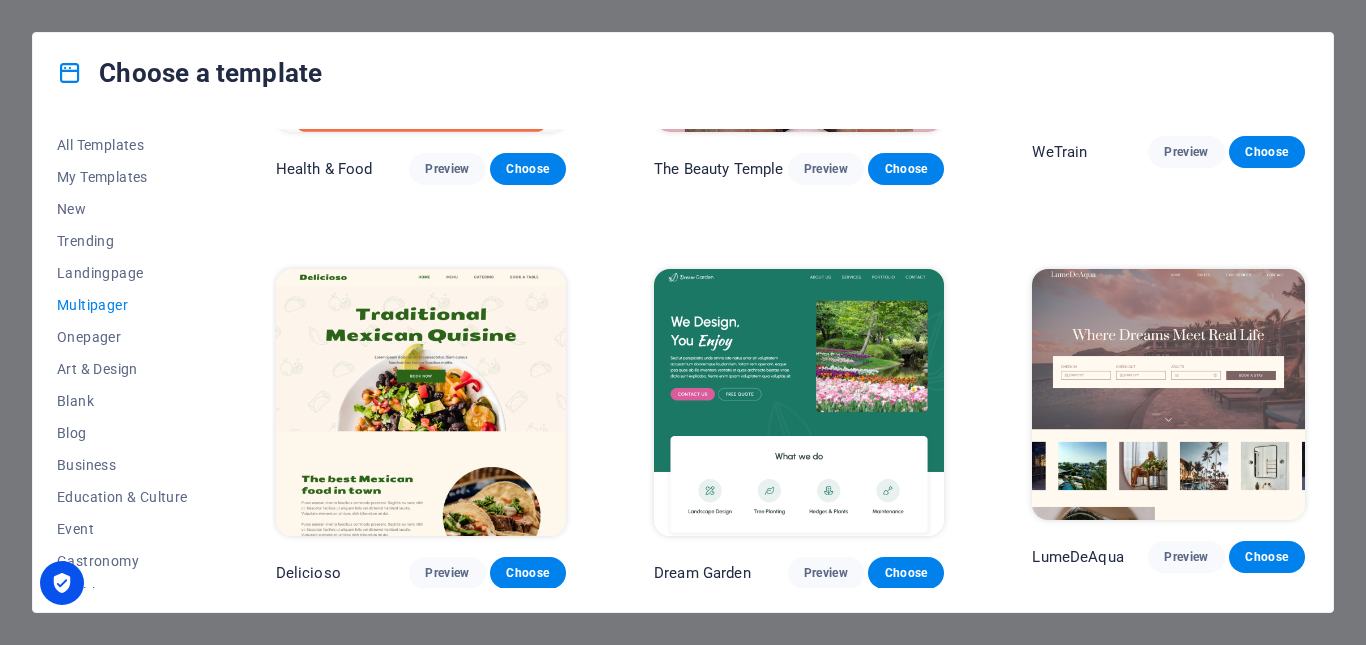 scroll, scrollTop: 1134, scrollLeft: 0, axis: vertical 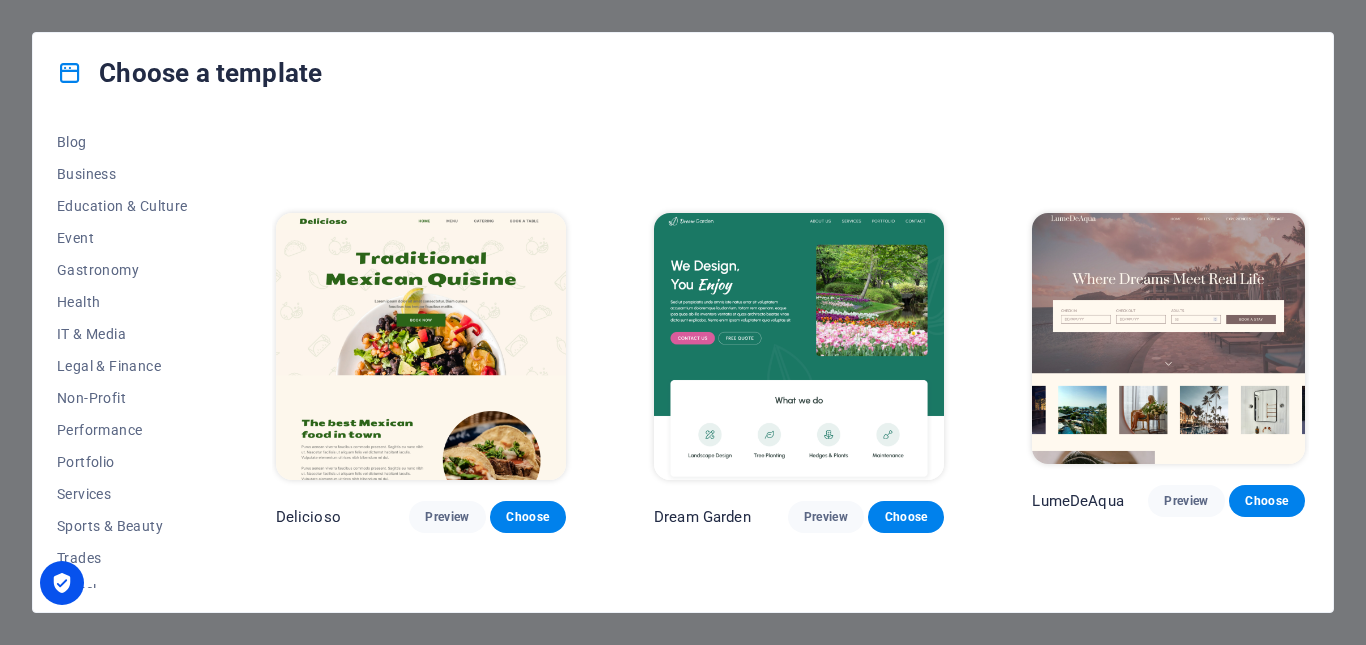 drag, startPoint x: 242, startPoint y: 484, endPoint x: 223, endPoint y: 557, distance: 75.43209 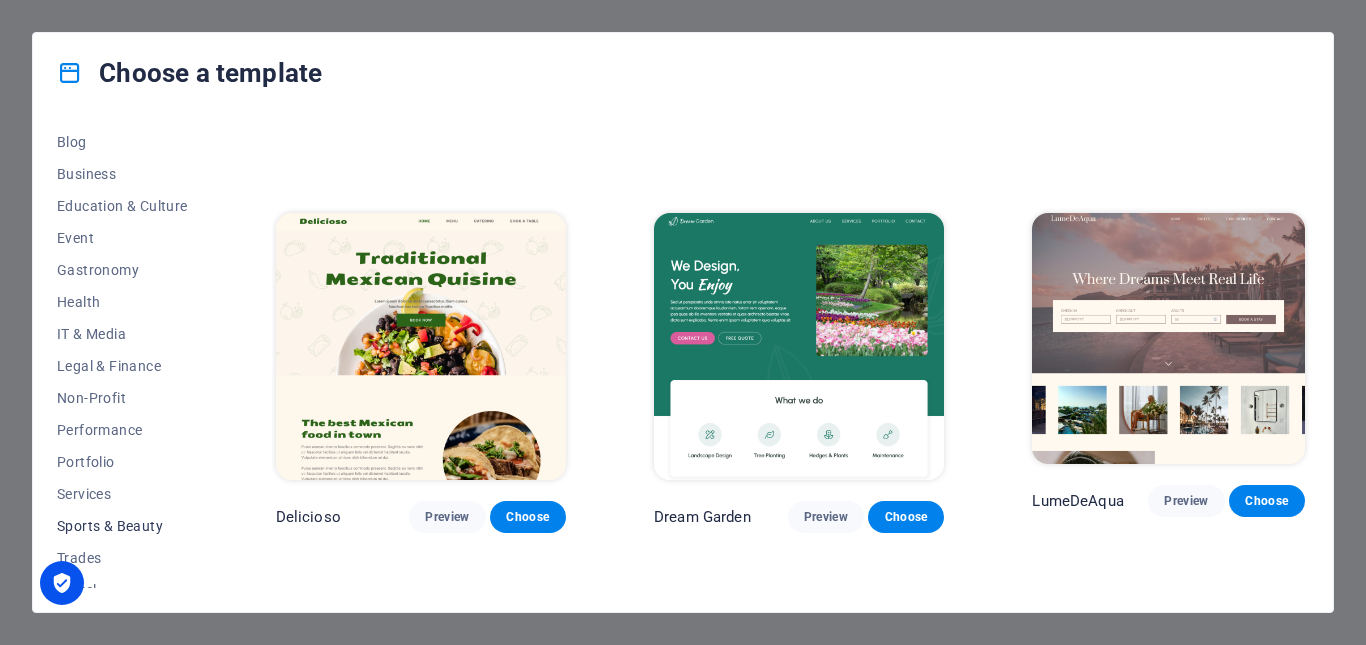 click on "Sports & Beauty" at bounding box center (122, 526) 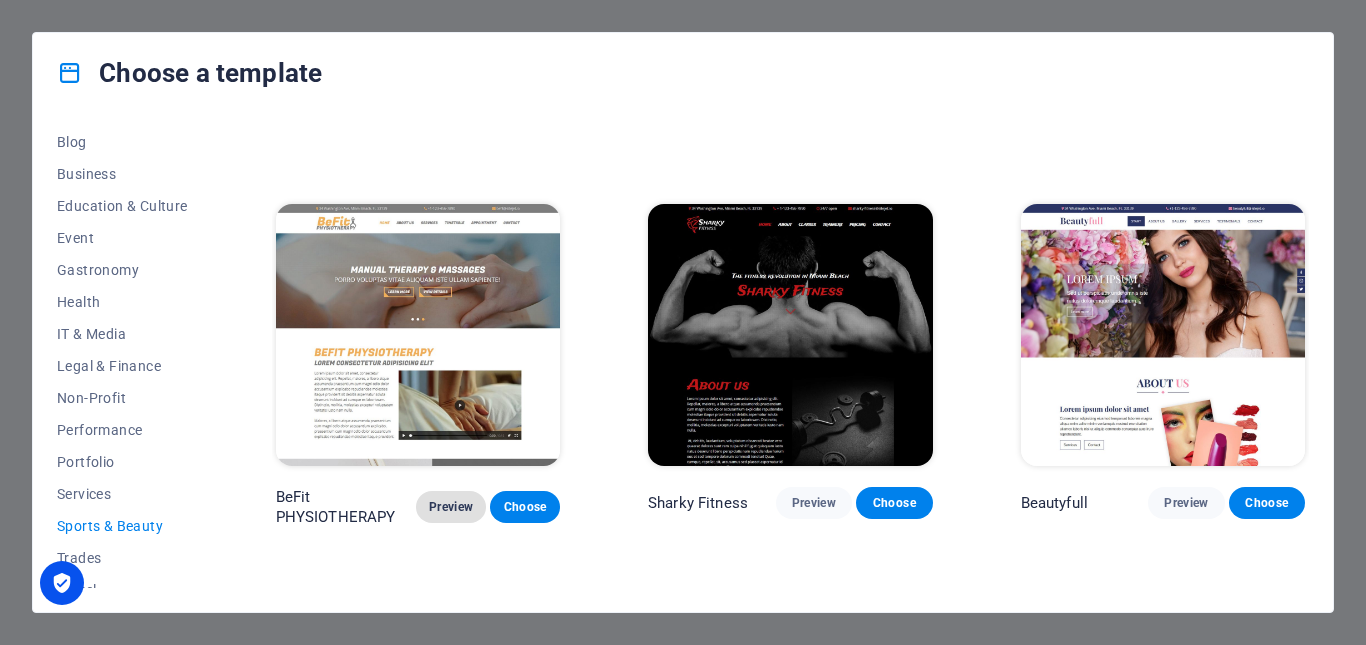click on "Preview" at bounding box center [451, 507] 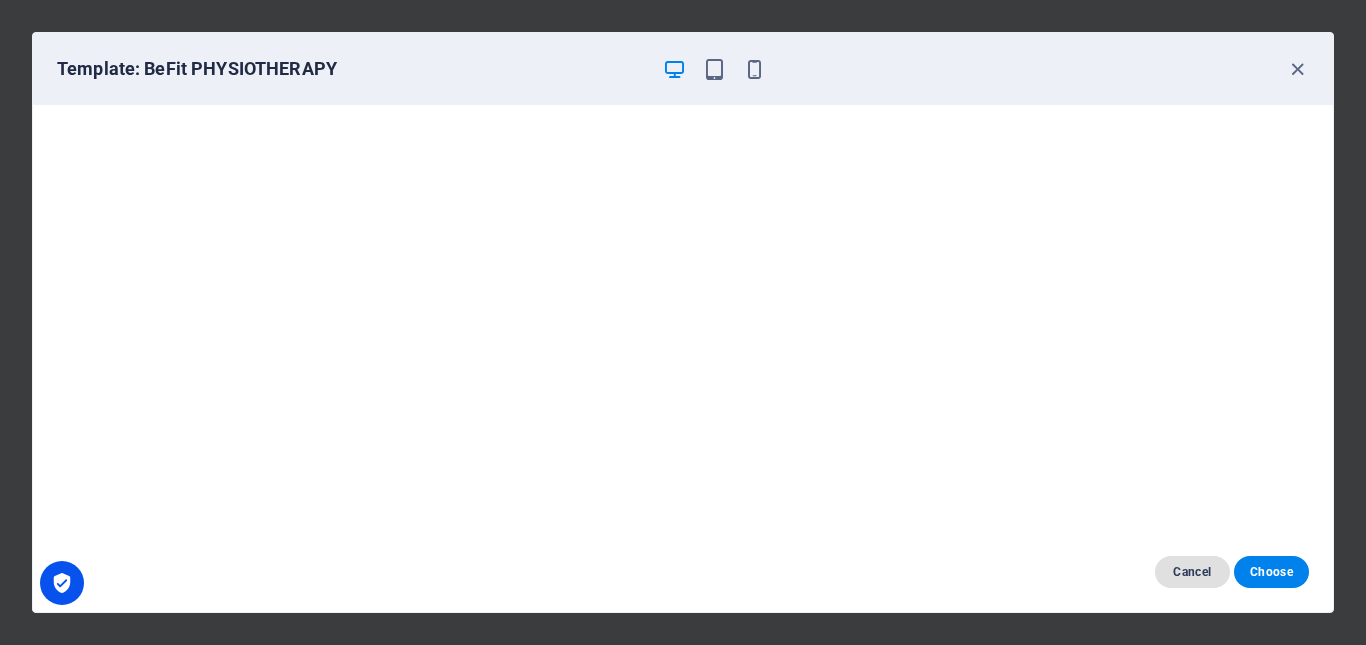 click on "Cancel" at bounding box center [1192, 572] 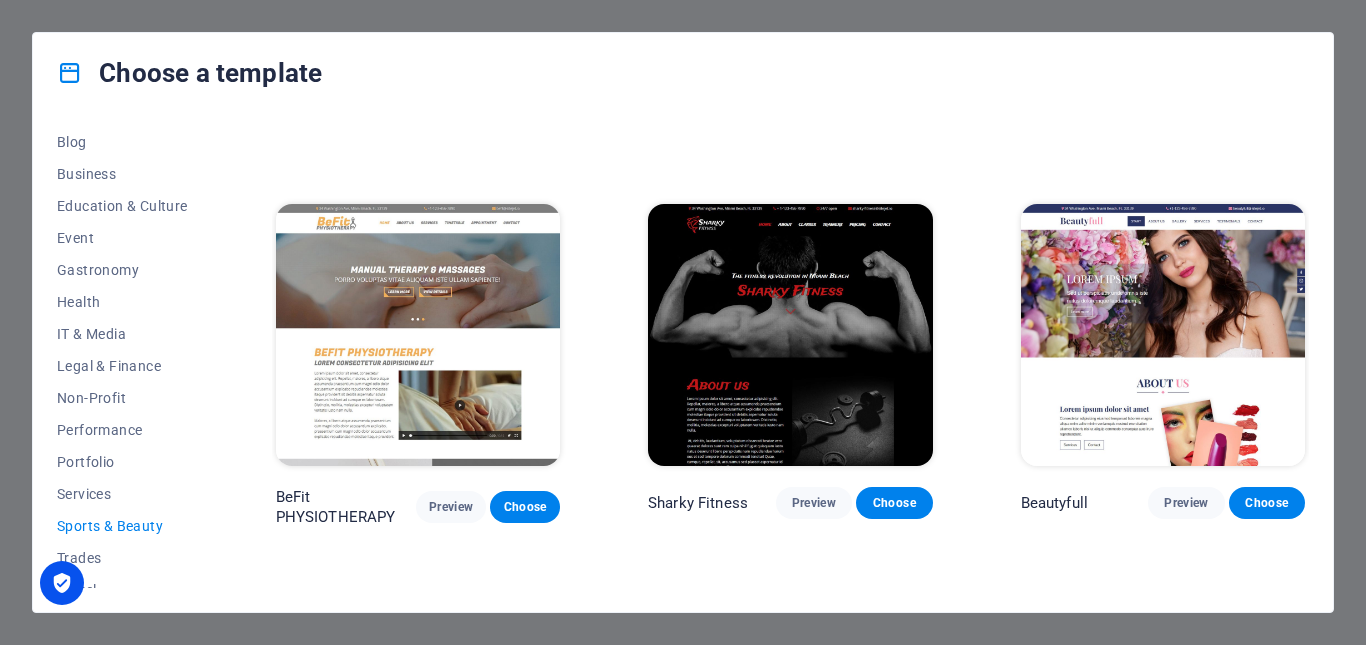 click at bounding box center (1163, 335) 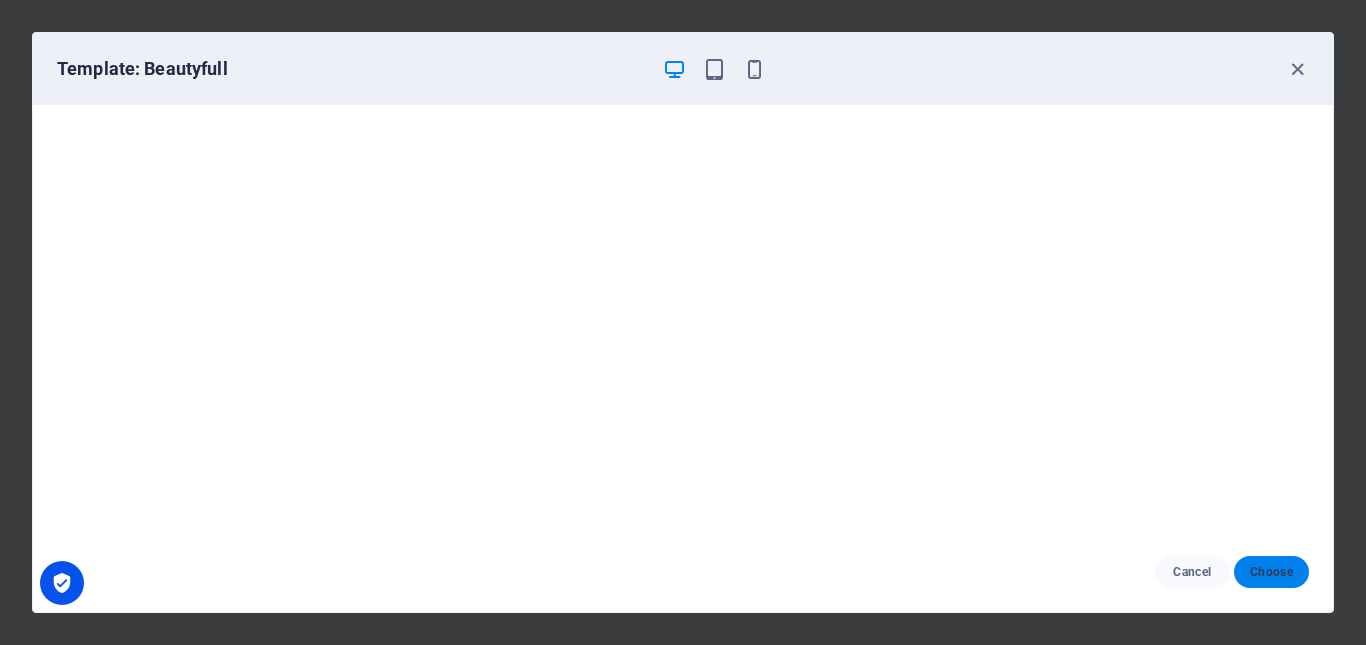 click on "Choose" at bounding box center (1271, 572) 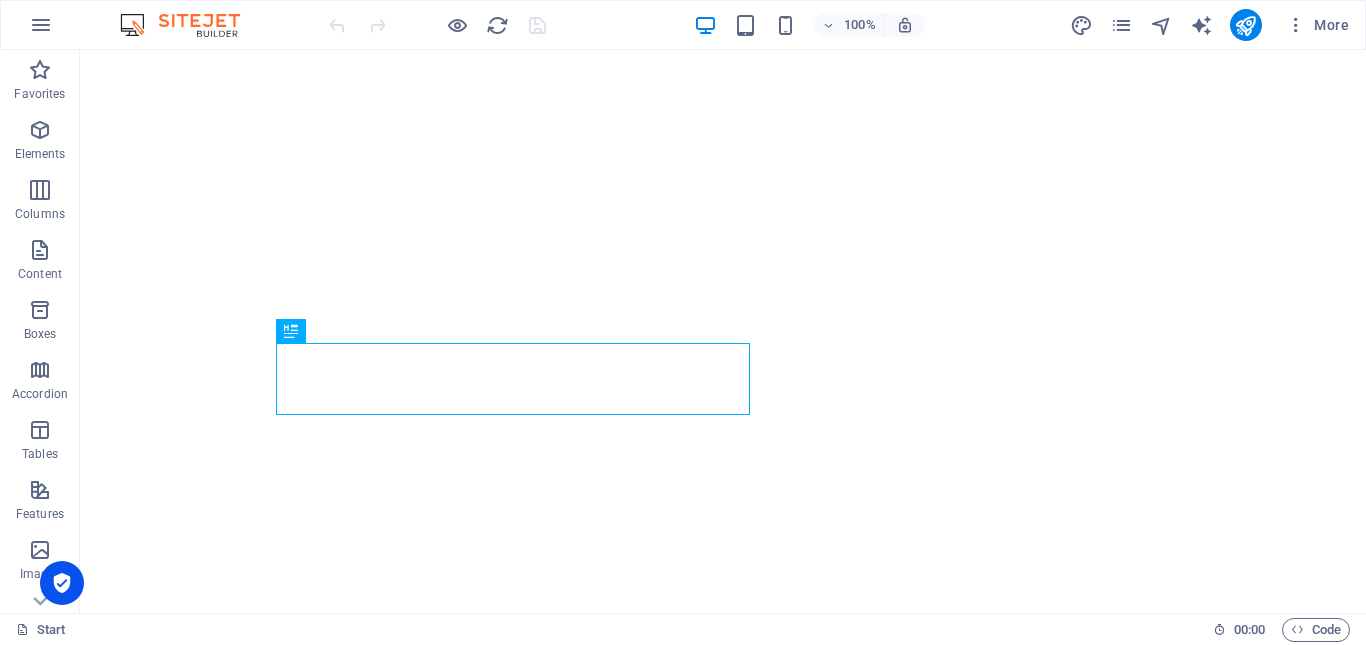 scroll, scrollTop: 0, scrollLeft: 0, axis: both 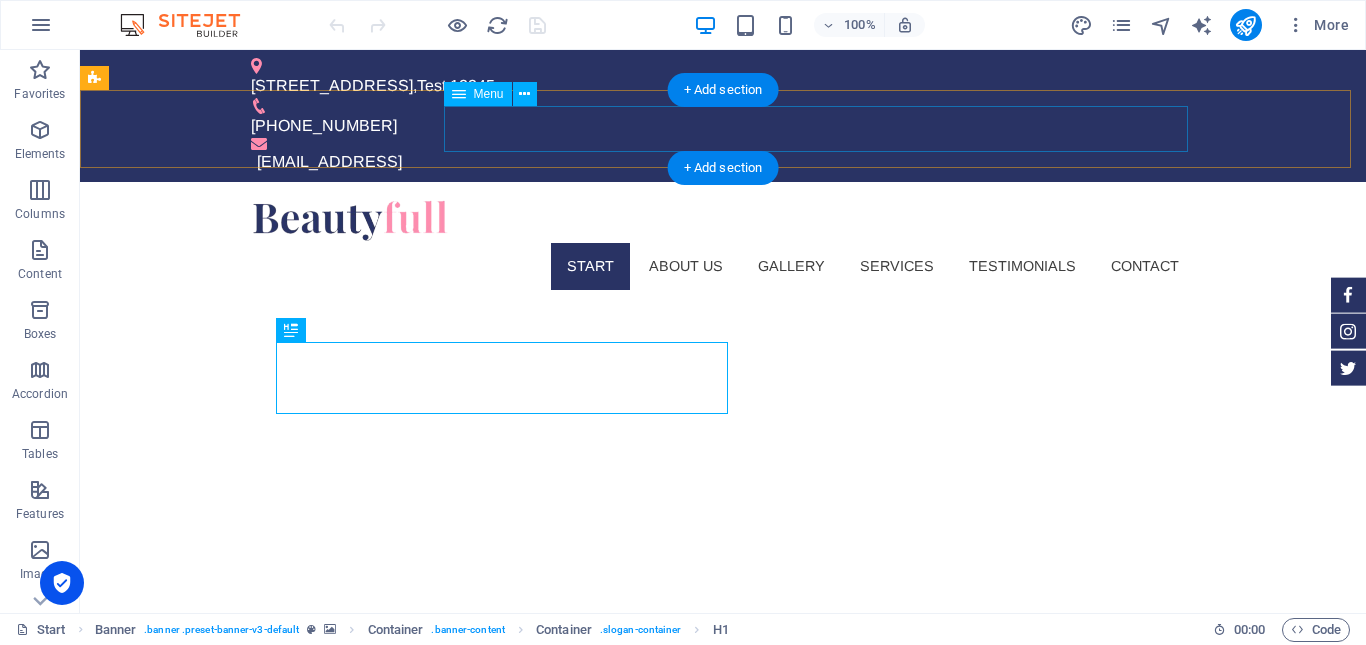click on "Start About us Gallery Services Testimonials Contact" at bounding box center [723, 266] 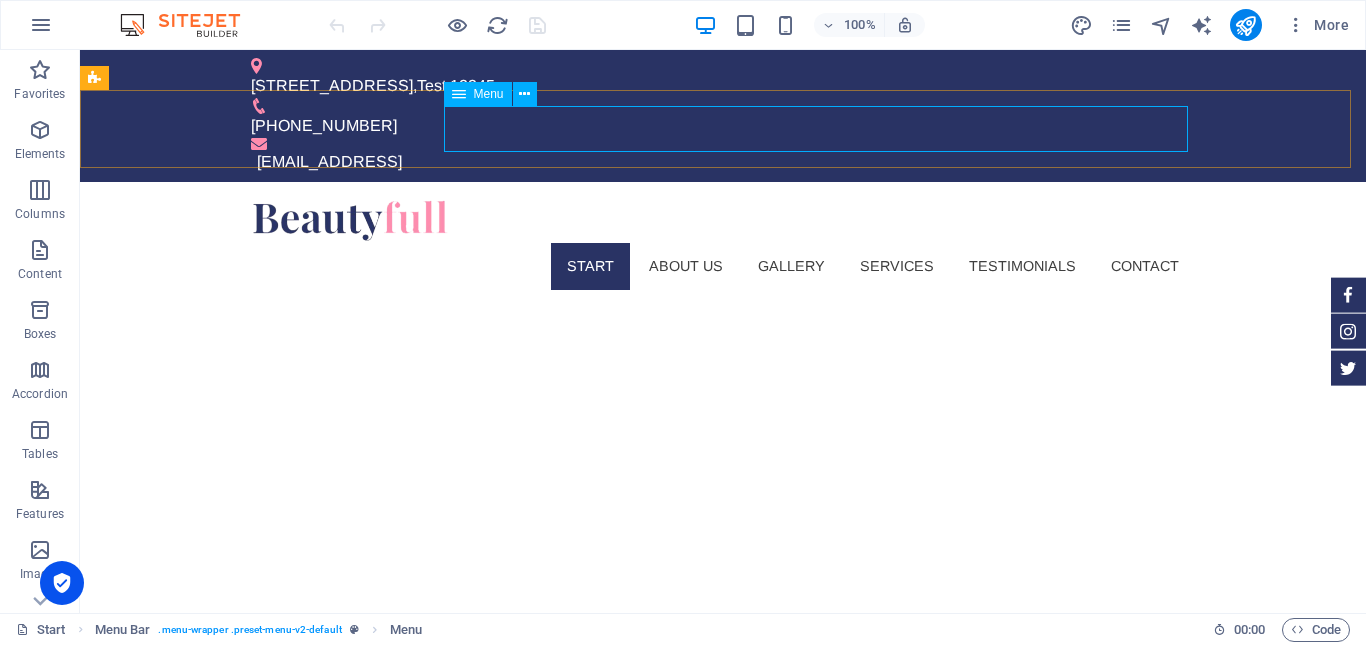 click on "Menu" at bounding box center [478, 94] 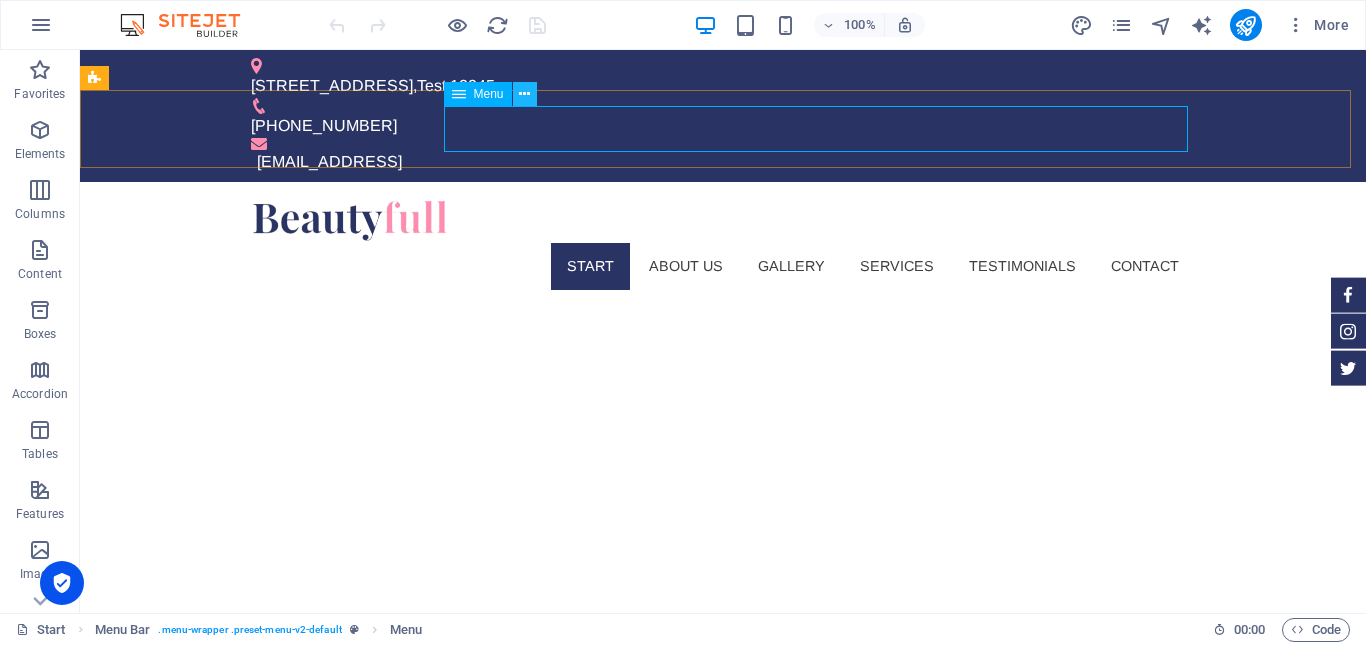 click at bounding box center [524, 94] 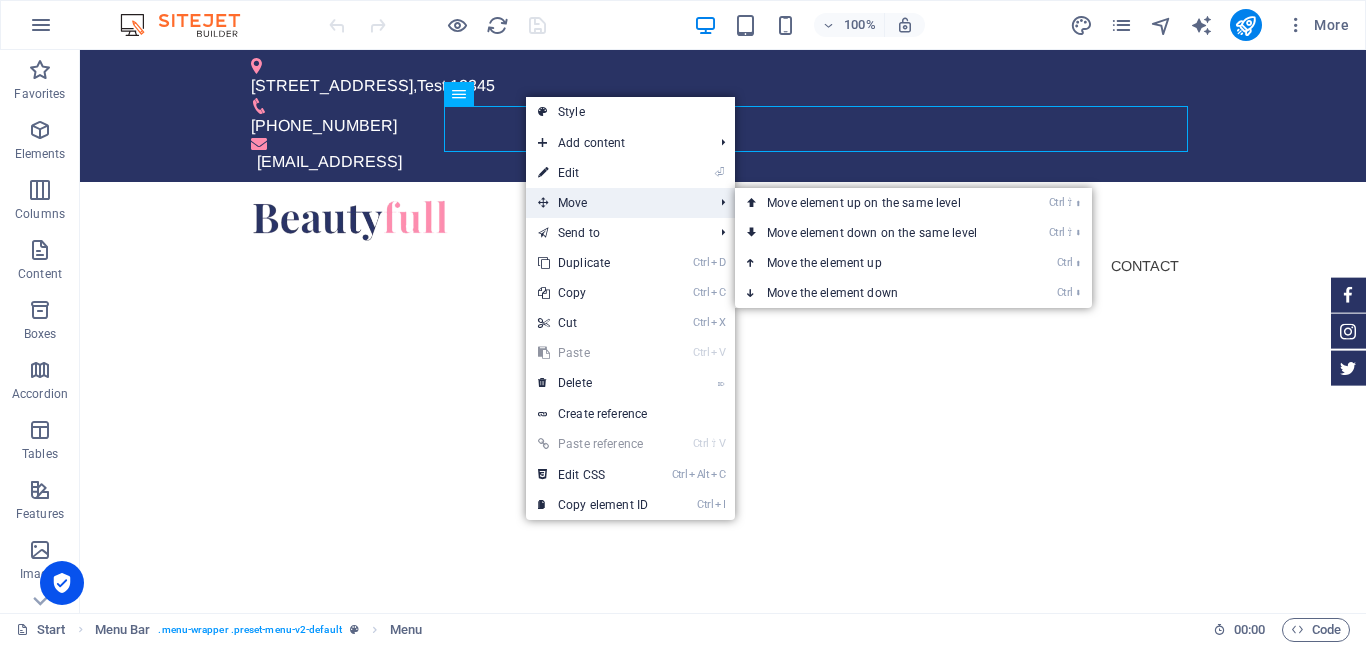 click on "Move" at bounding box center [615, 203] 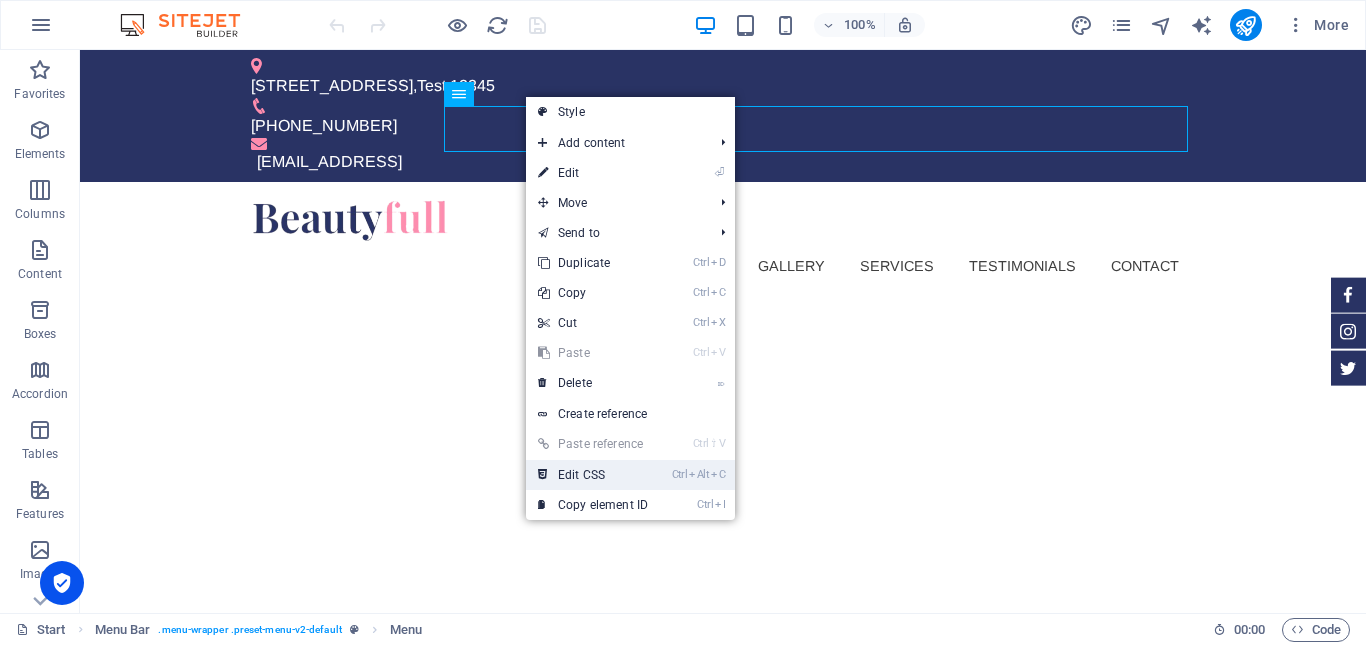 click on "Ctrl Alt C  Edit CSS" at bounding box center (593, 475) 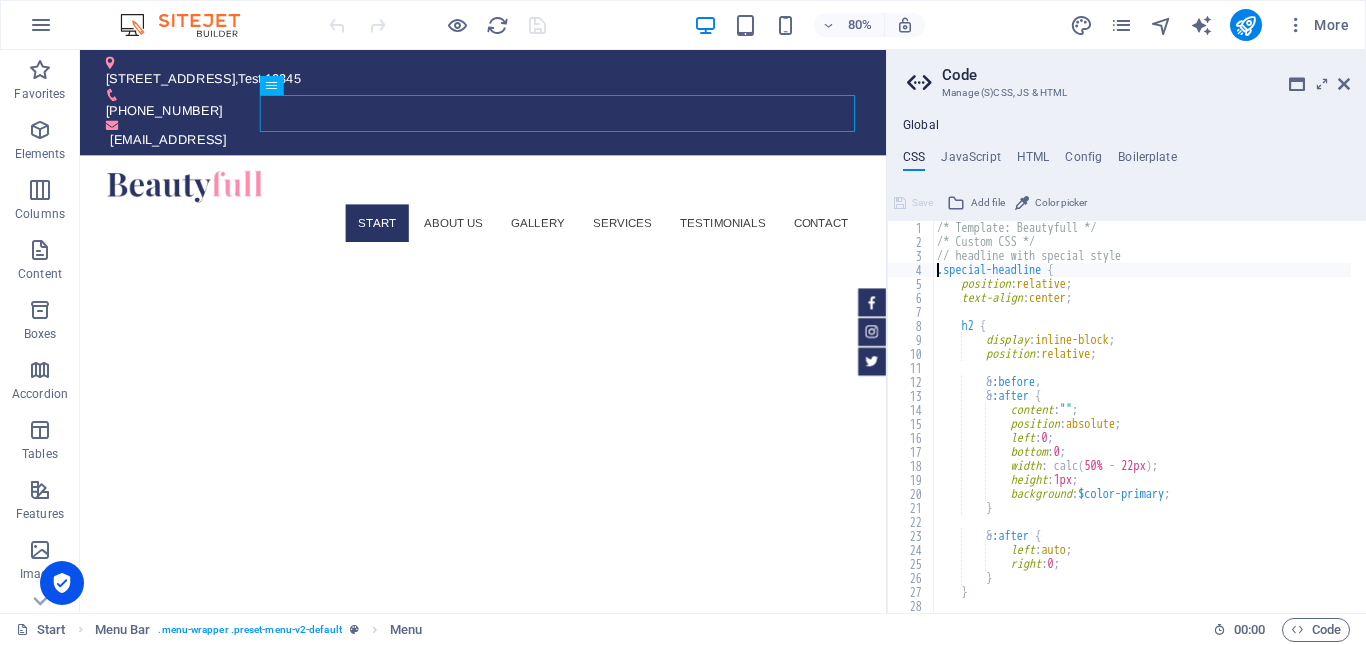 type on "text-align: center;" 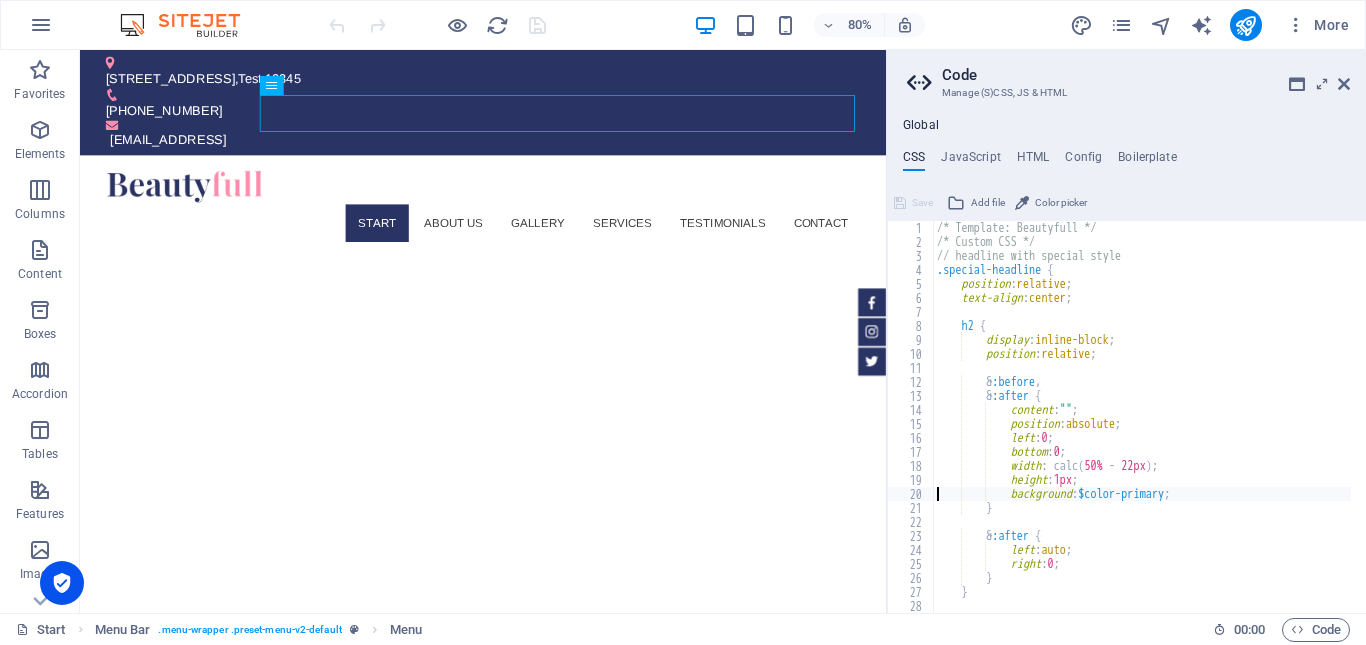 type on "}" 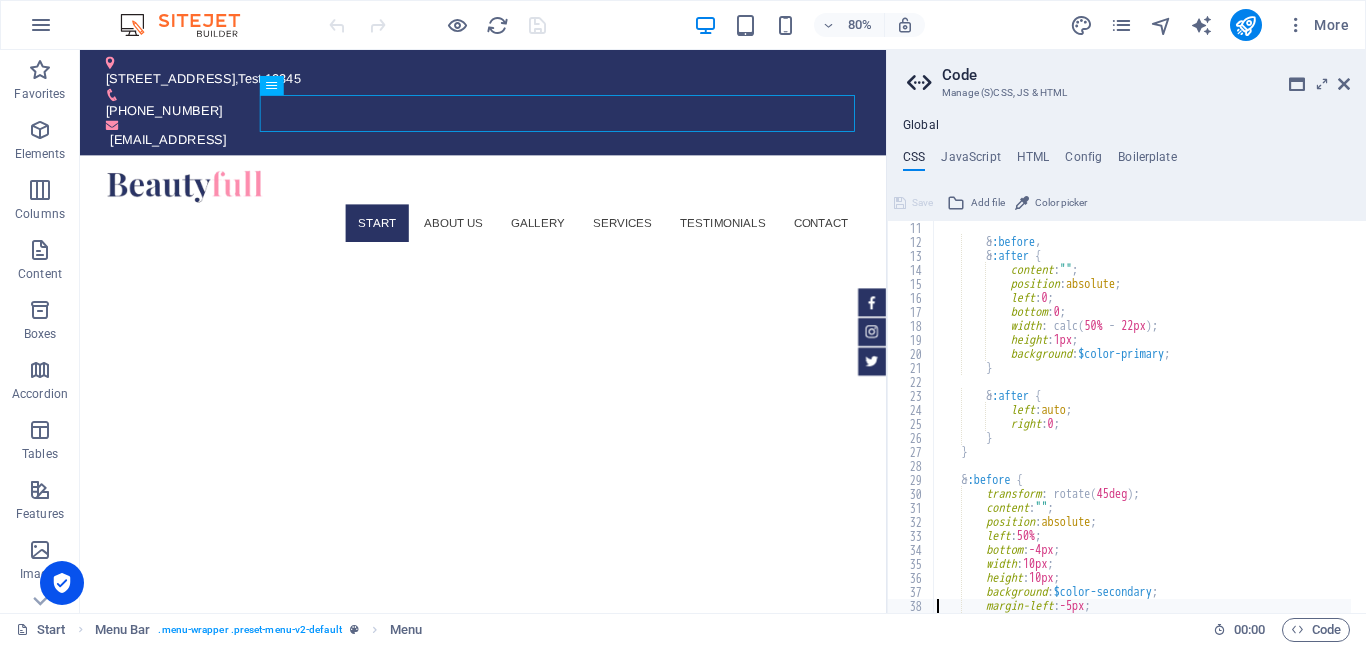 type on "}" 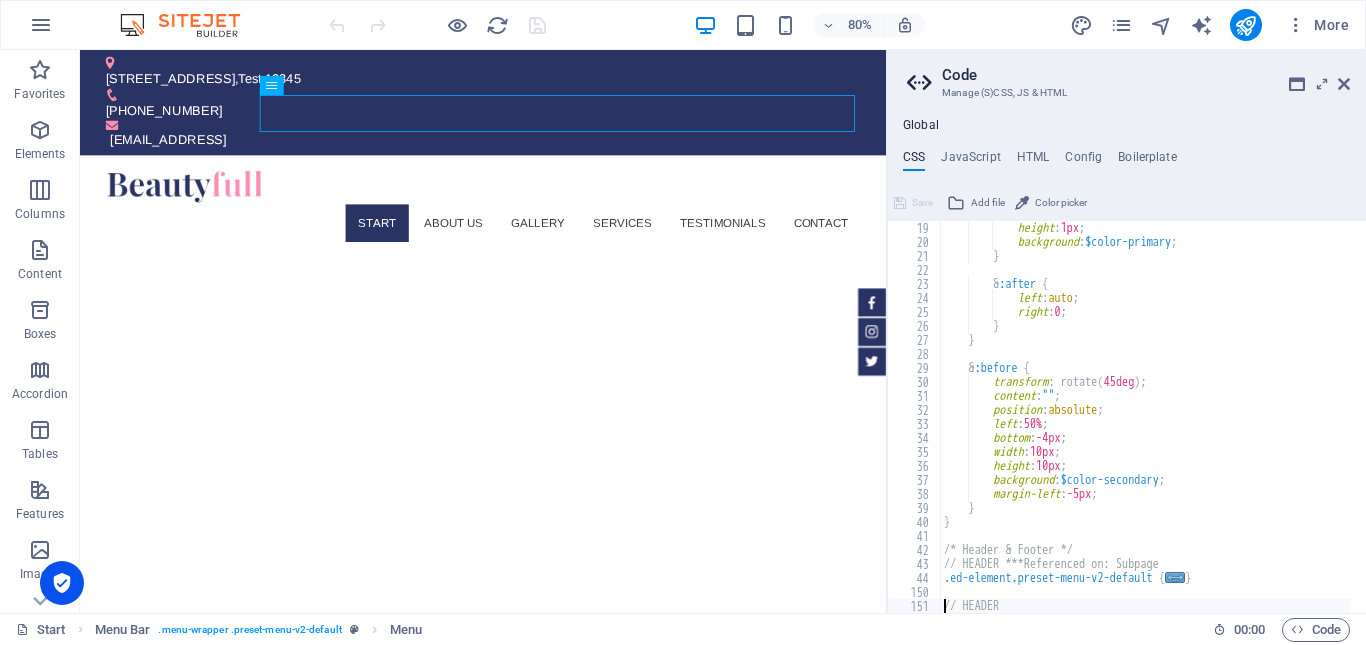 type on ".ed-element.preset-banner-v3-default {" 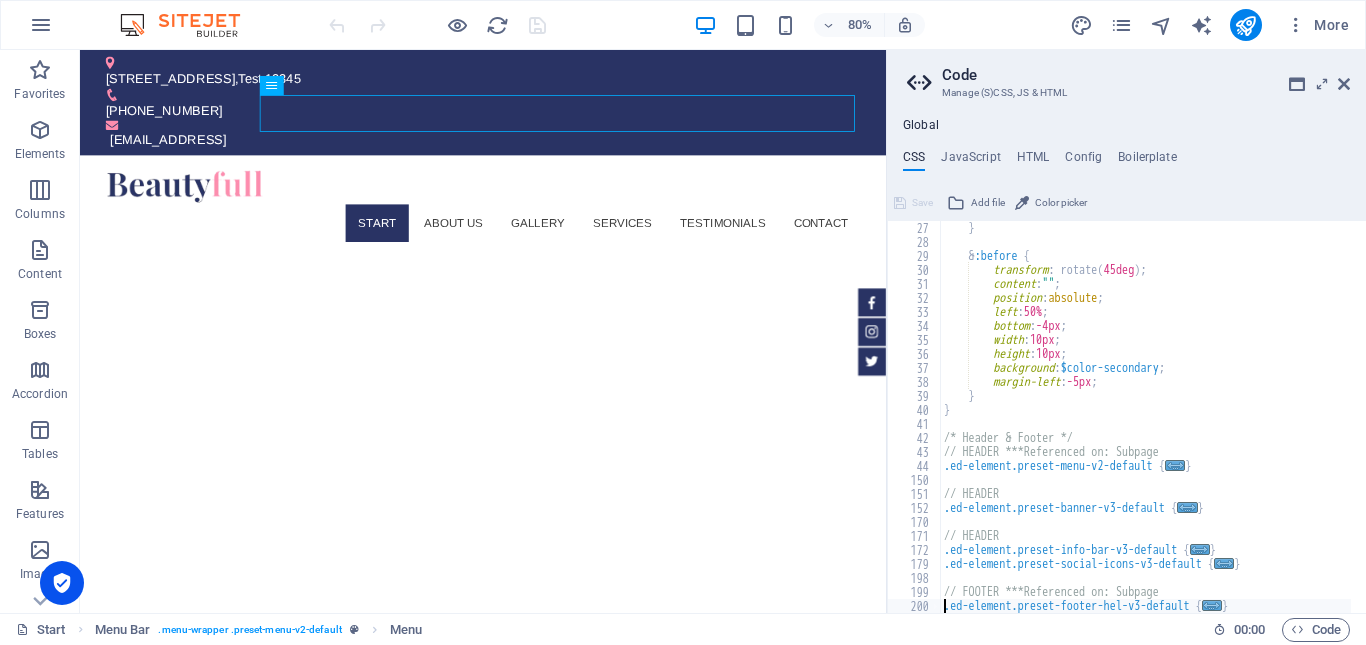 type on ".ed-element.preset-footer-hel-v3-default {" 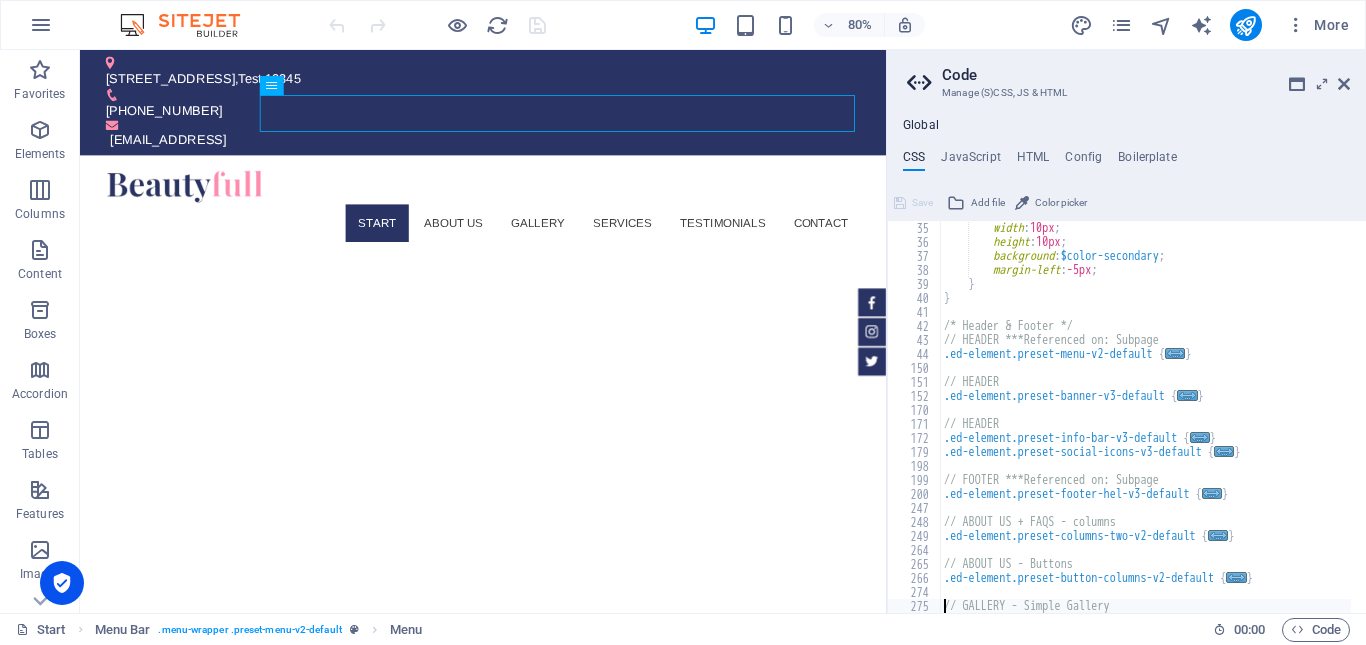 type on ".ed-element.preset-gallery-v3-default {" 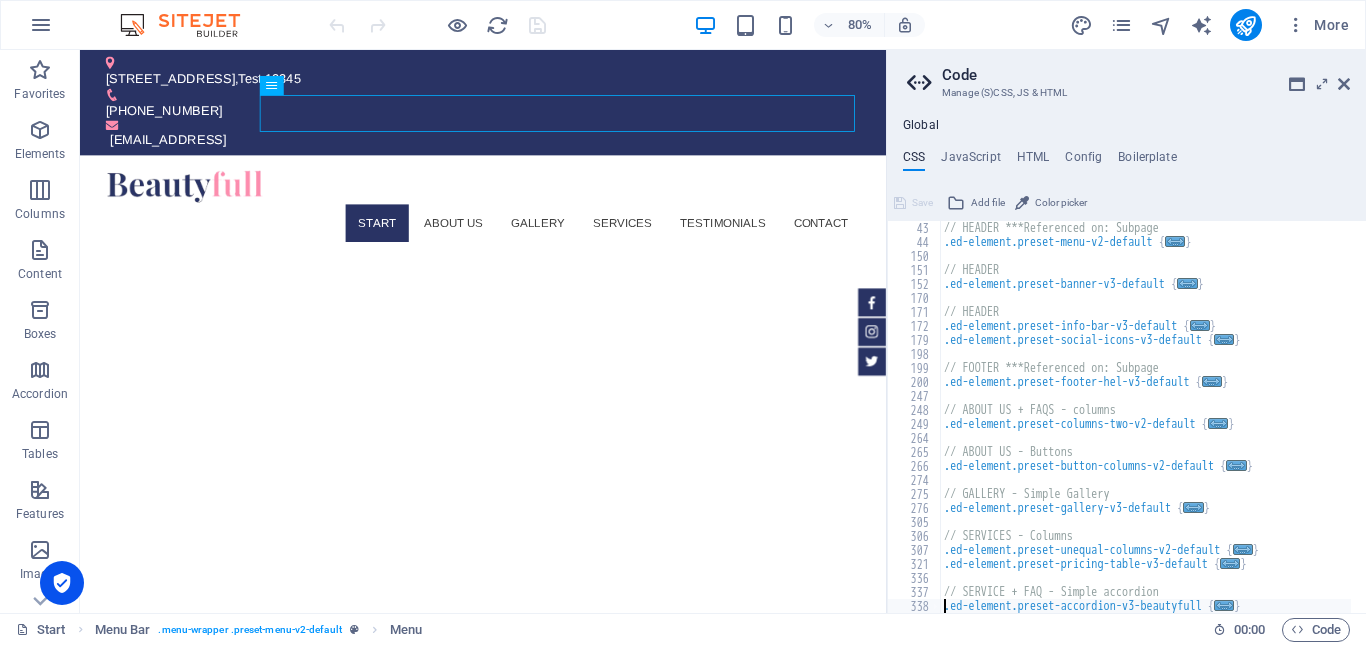 type on ".ed-element.preset-slider-content-v3-default {" 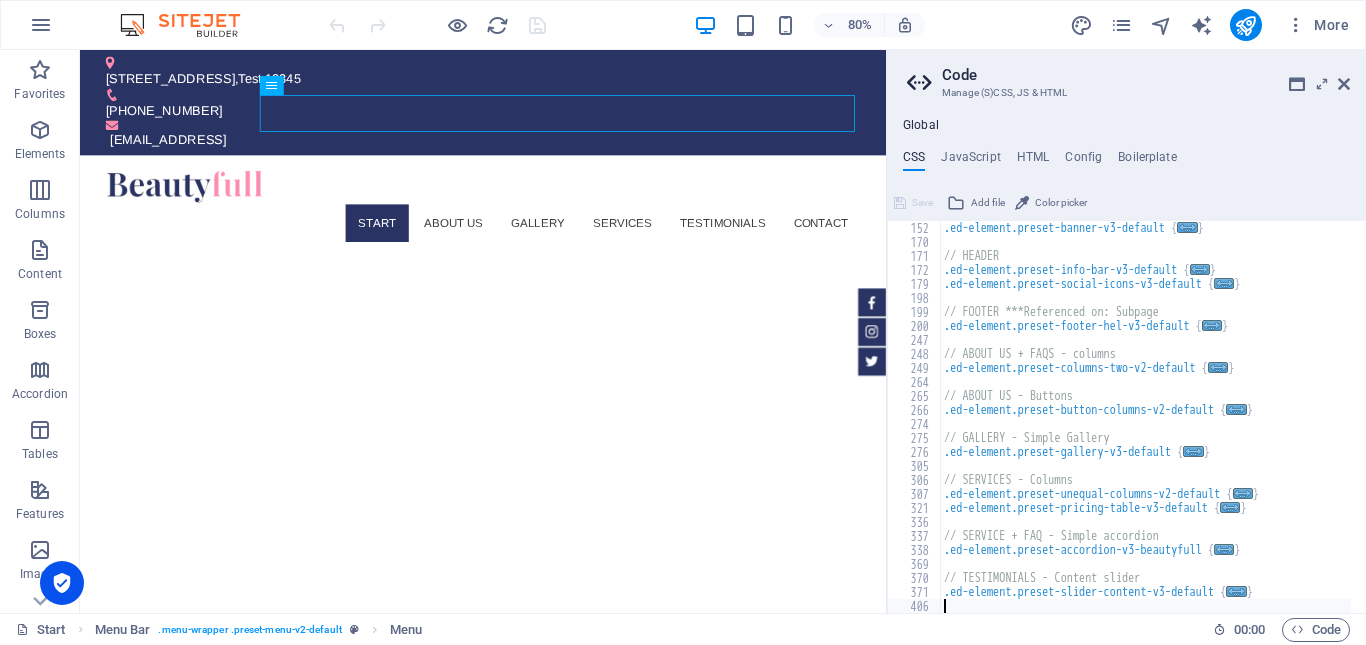 type on ".ed-element.preset-opening-hours-v3-fixed {" 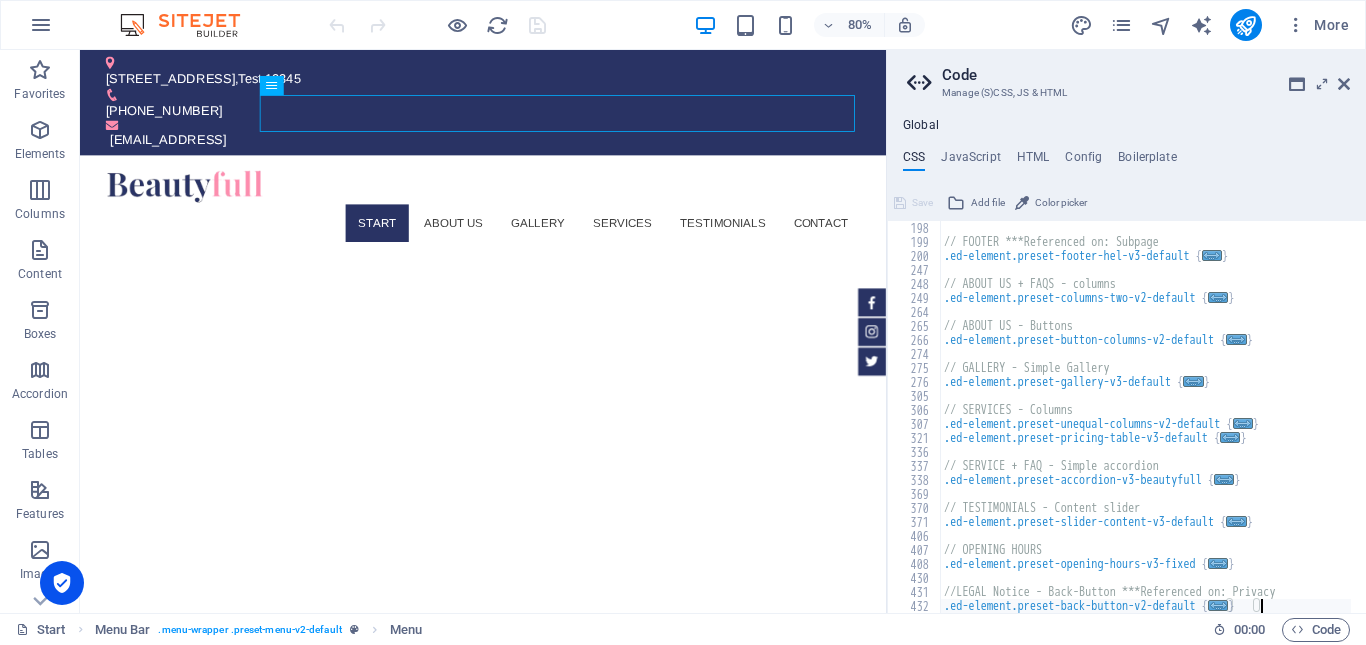 type on "//LEGAL Notice - Back-Button ***Referenced on: Privacy" 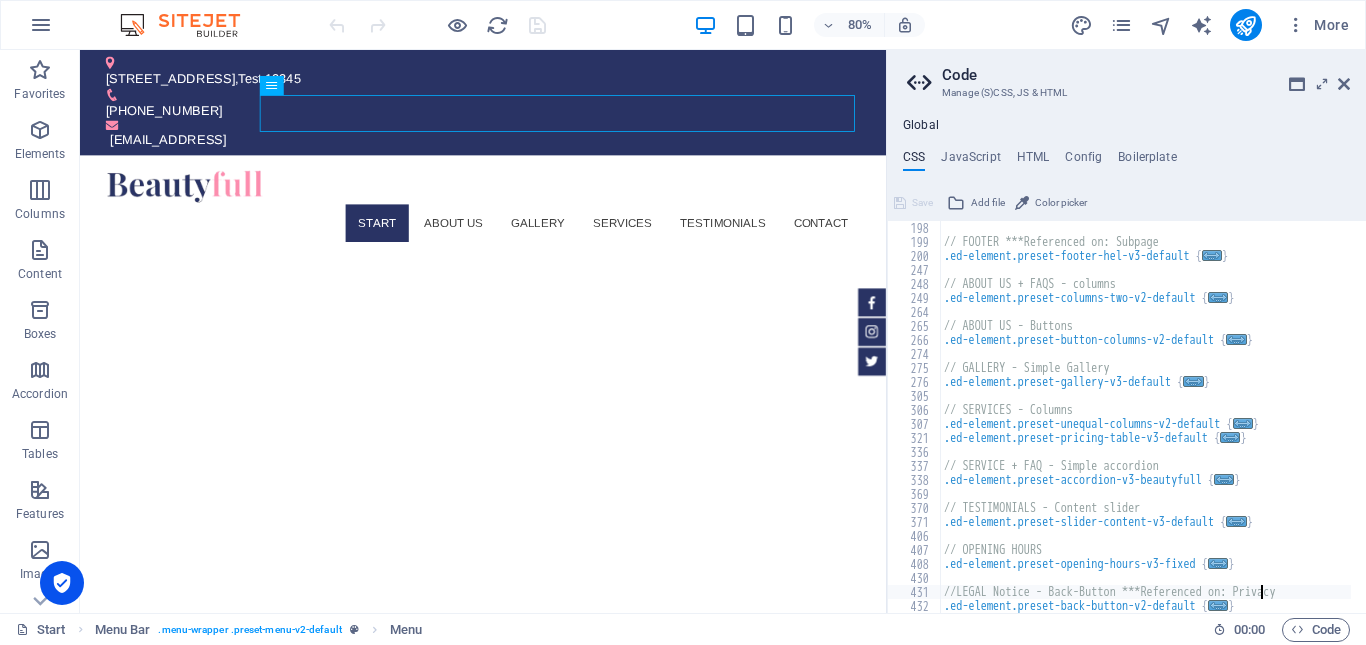 type on "// OPENING HOURS" 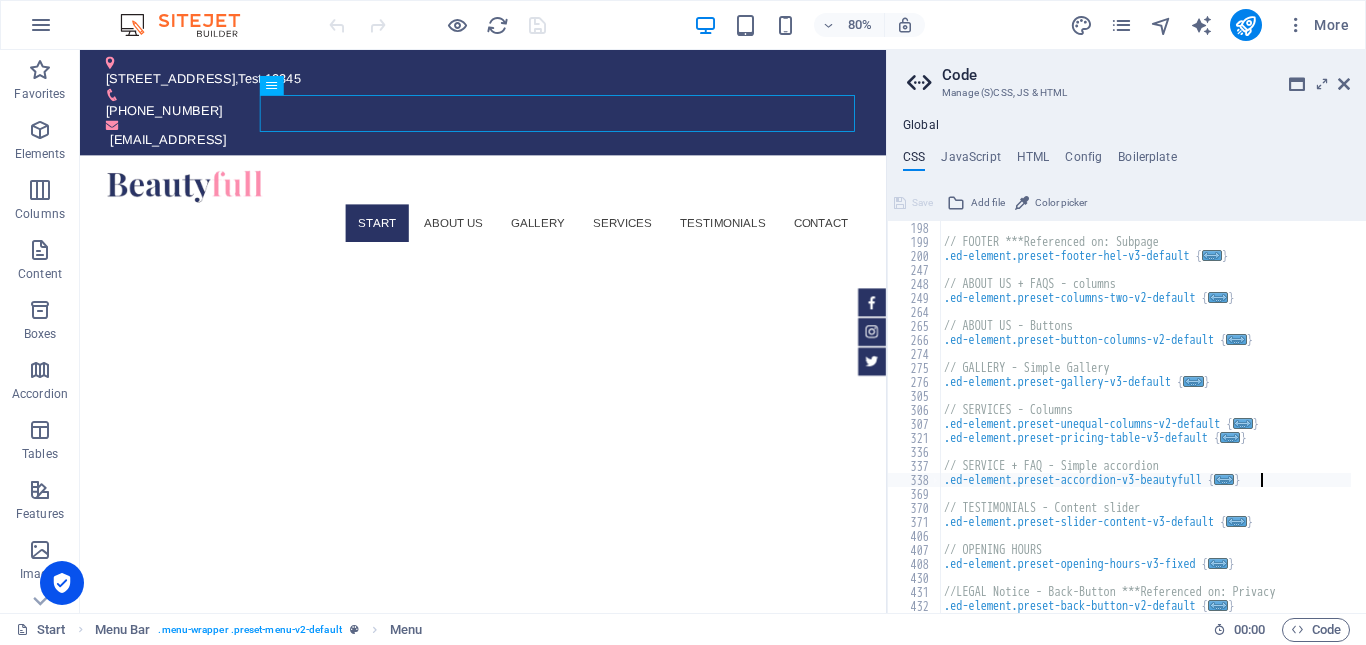 type on "// SERVICE + FAQ - Simple accordion" 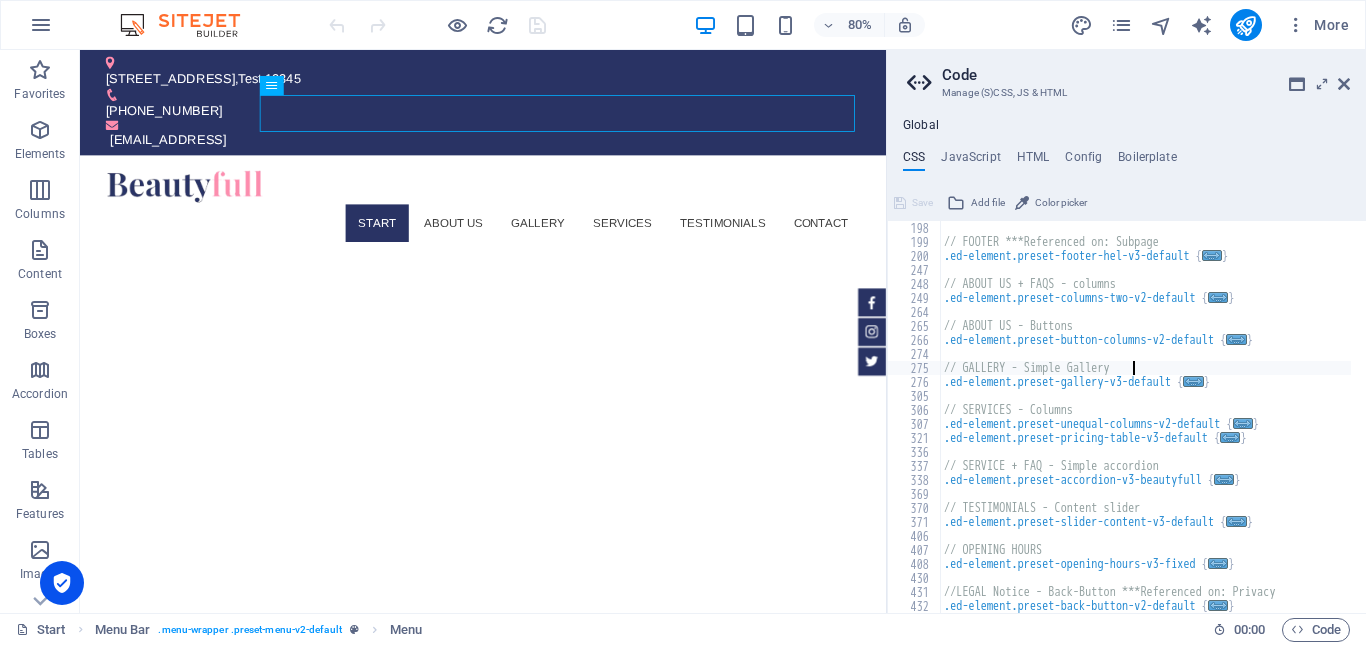 type on "// ABOUT US - Buttons" 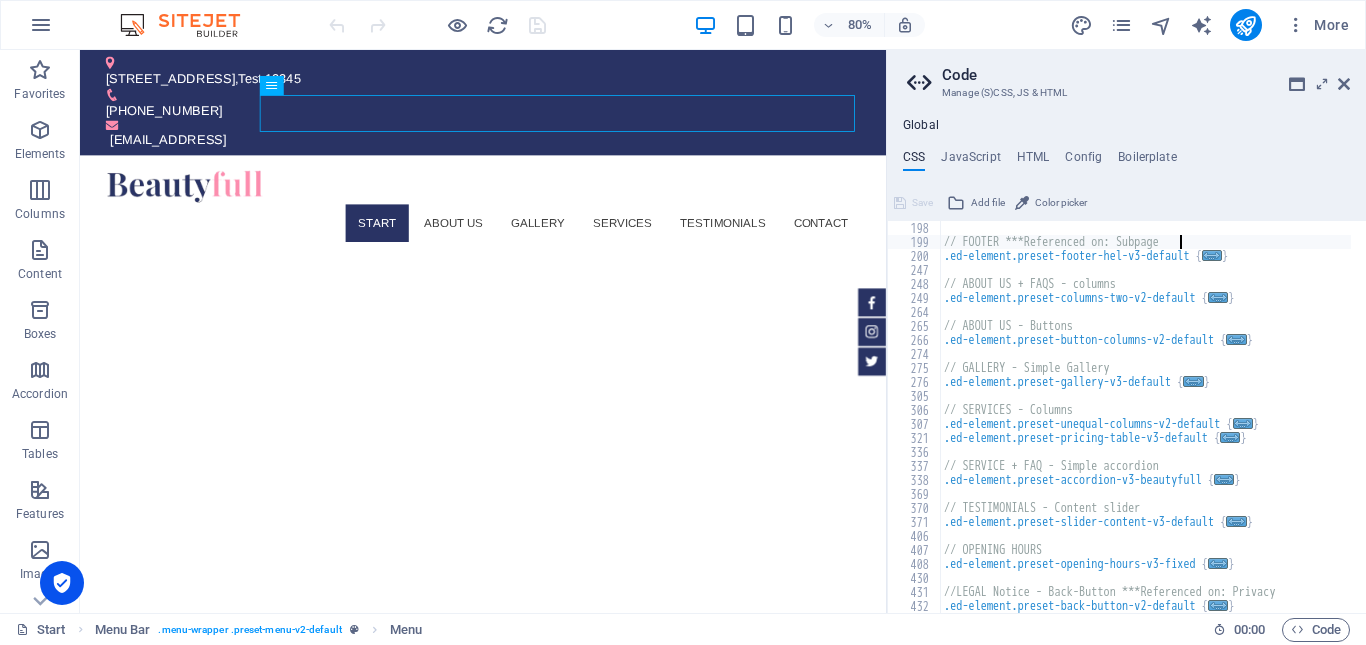 type on "// FOOTER ***Referenced on: Subpage" 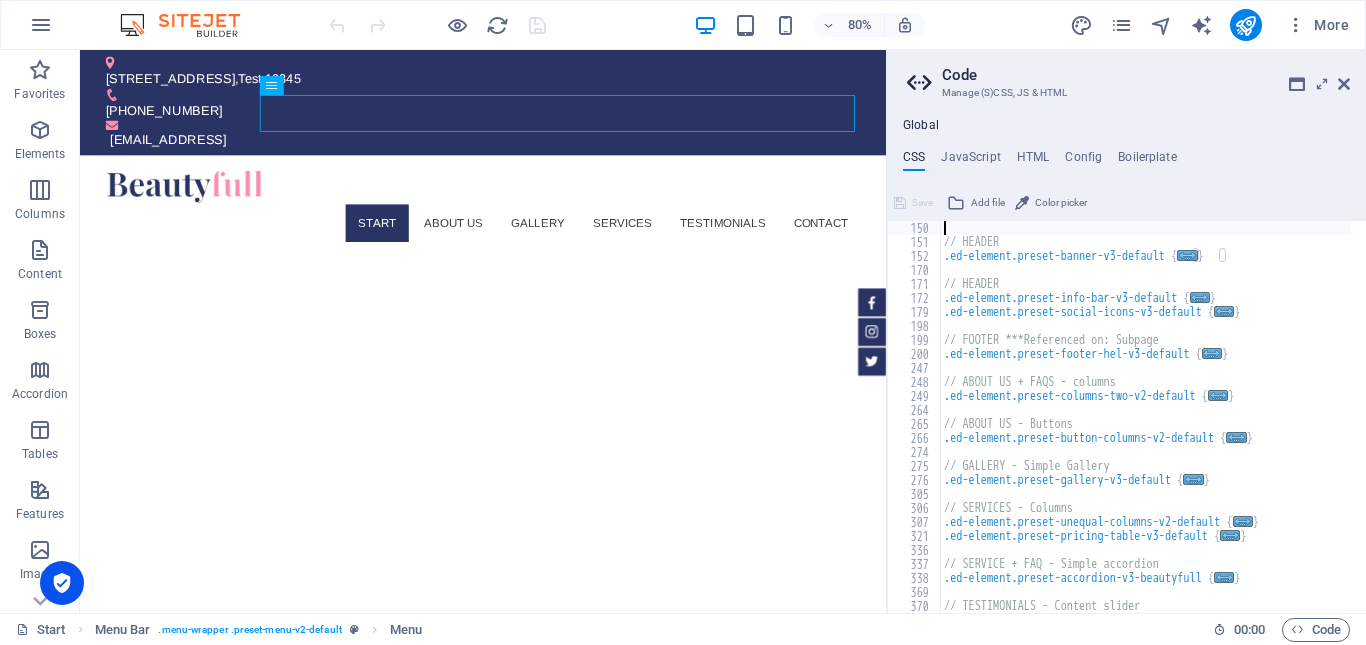 type on "/* Header & Footer */" 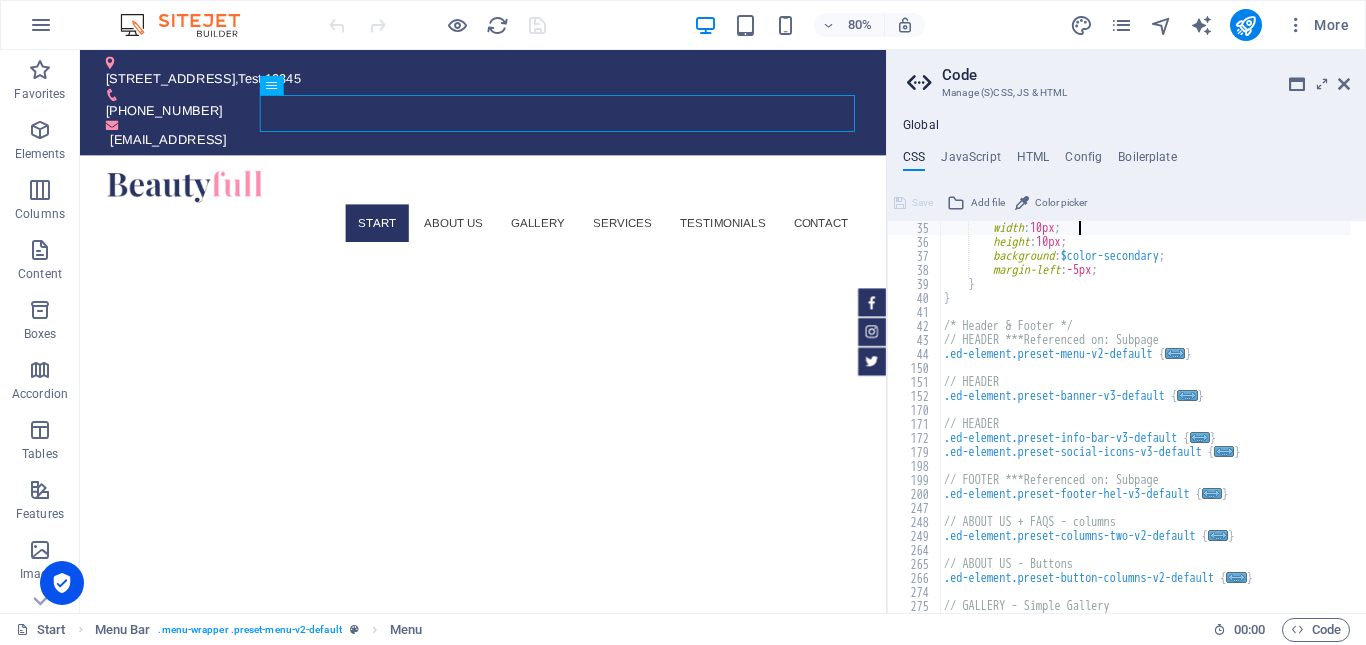 type on "&:before {" 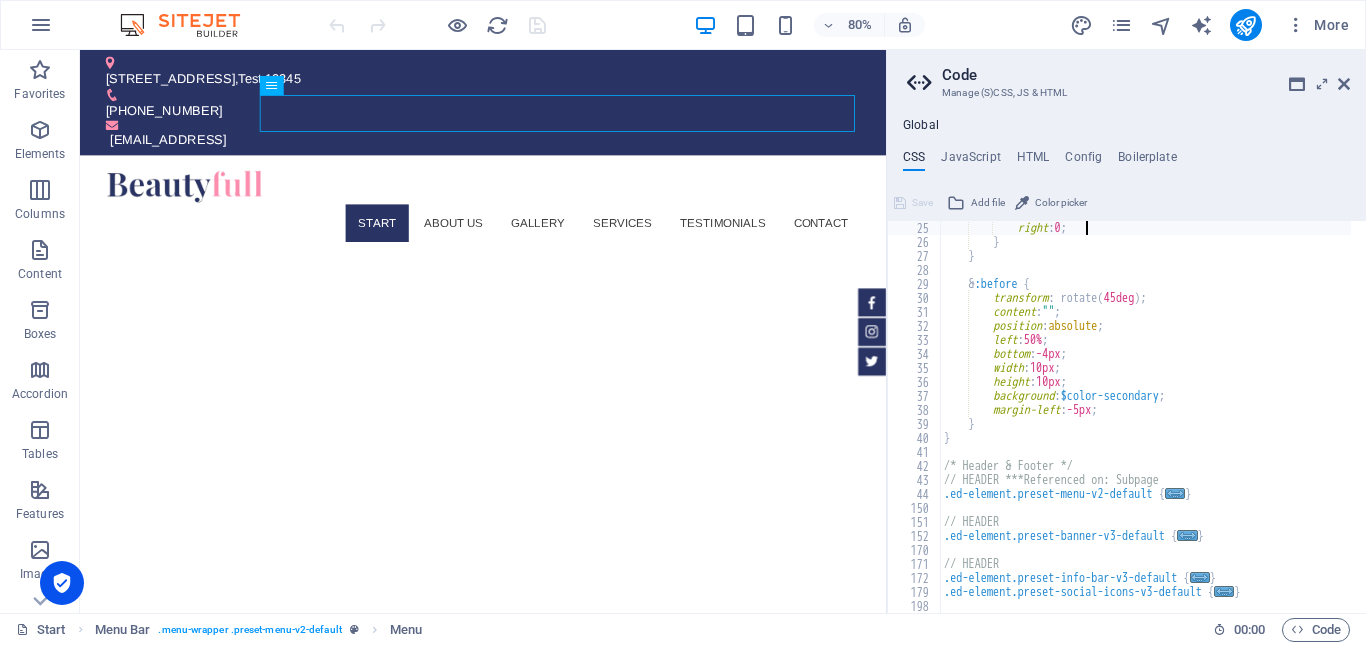 type on "&:after {" 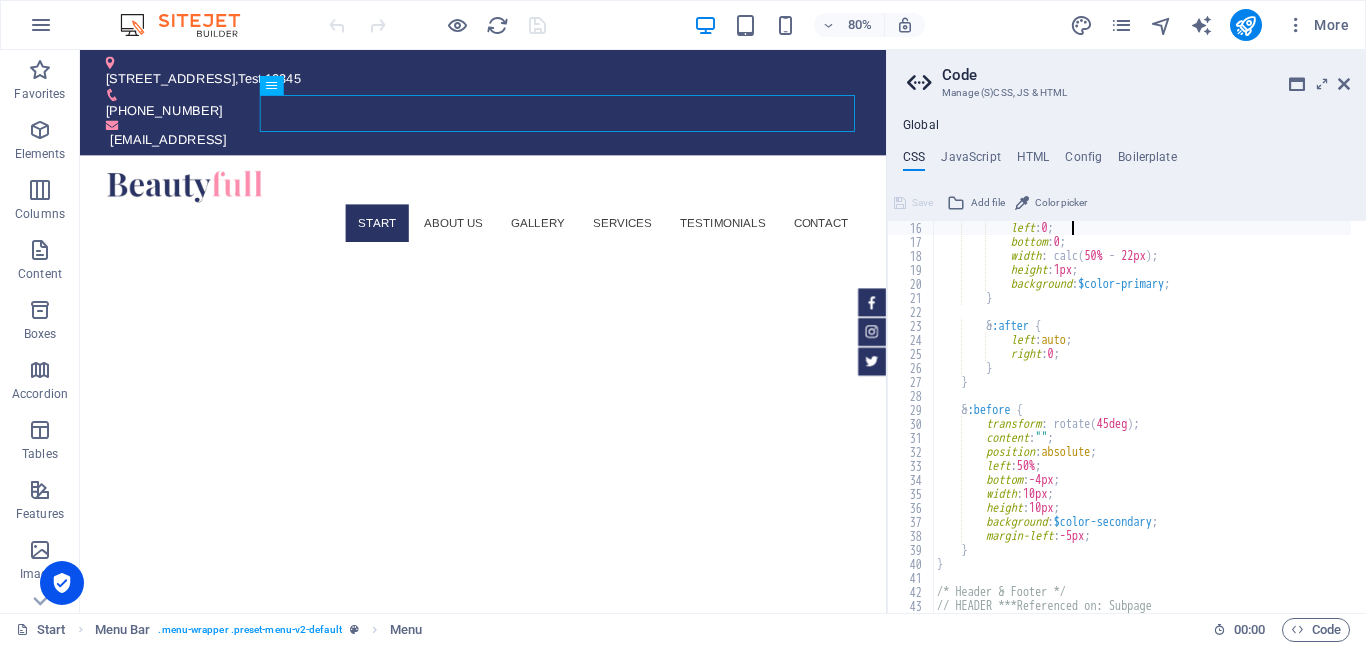 scroll, scrollTop: 140, scrollLeft: 0, axis: vertical 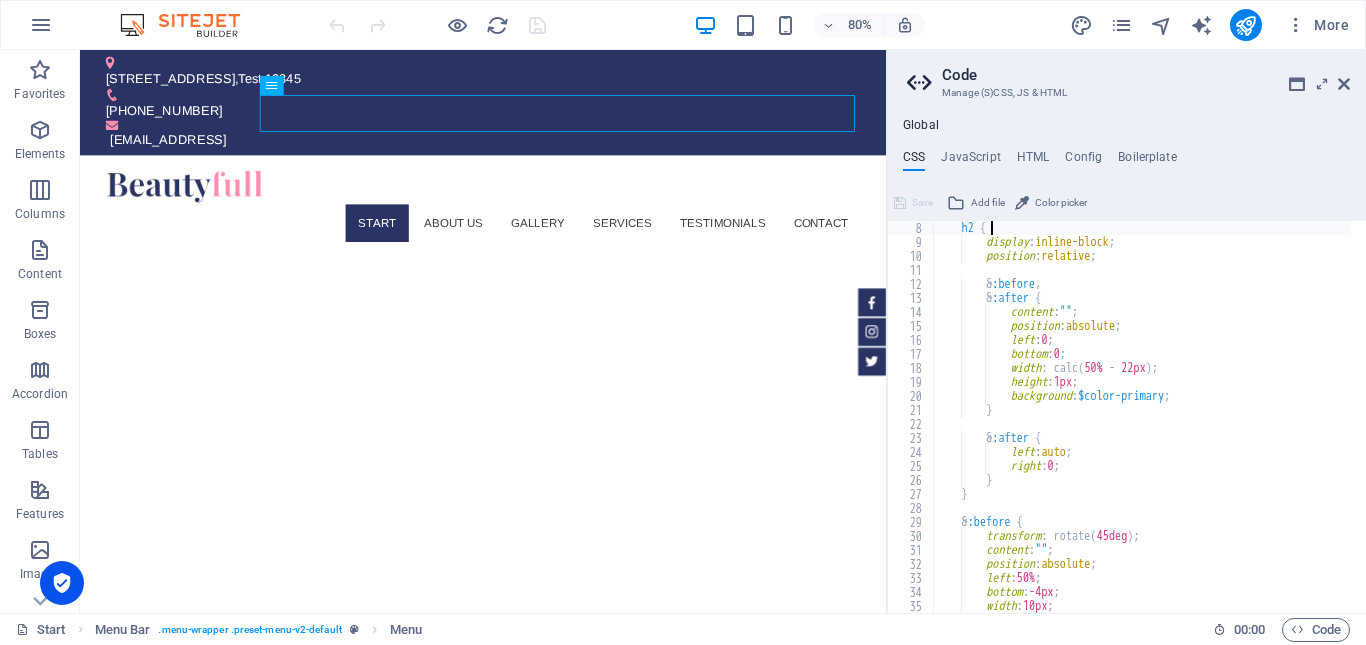 type on "/* Template: Beautyfull */" 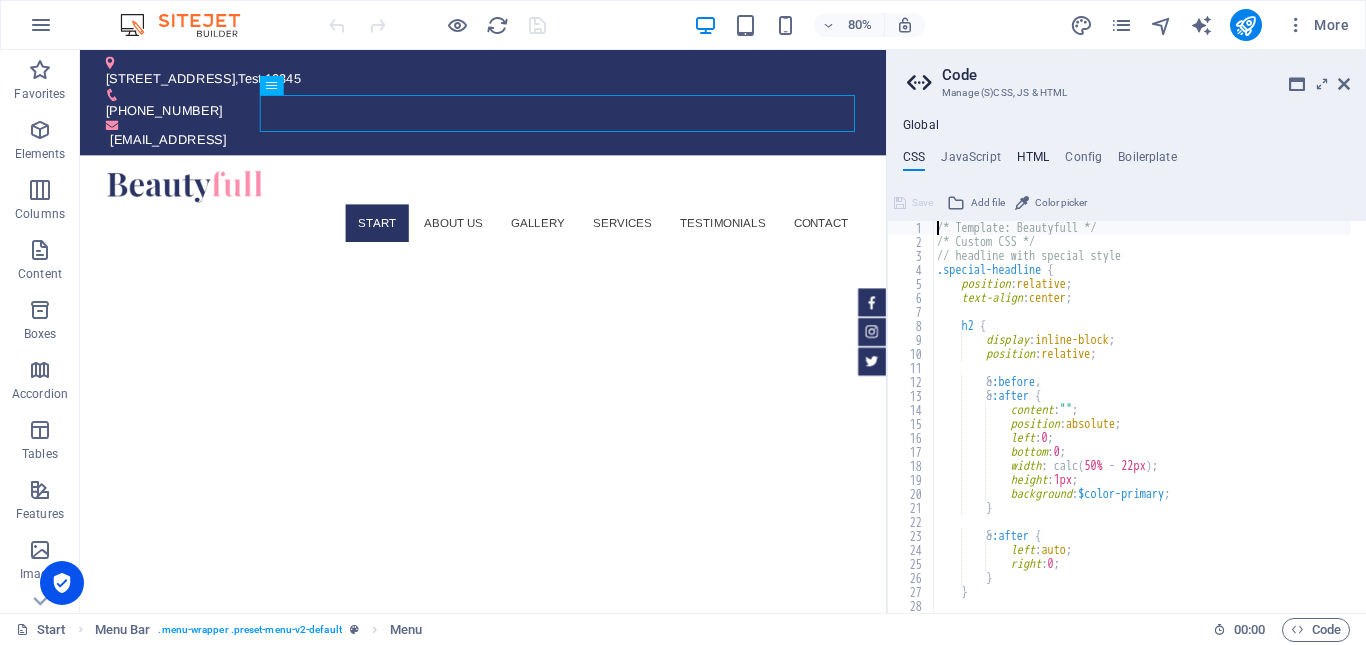 click on "HTML" at bounding box center (1033, 161) 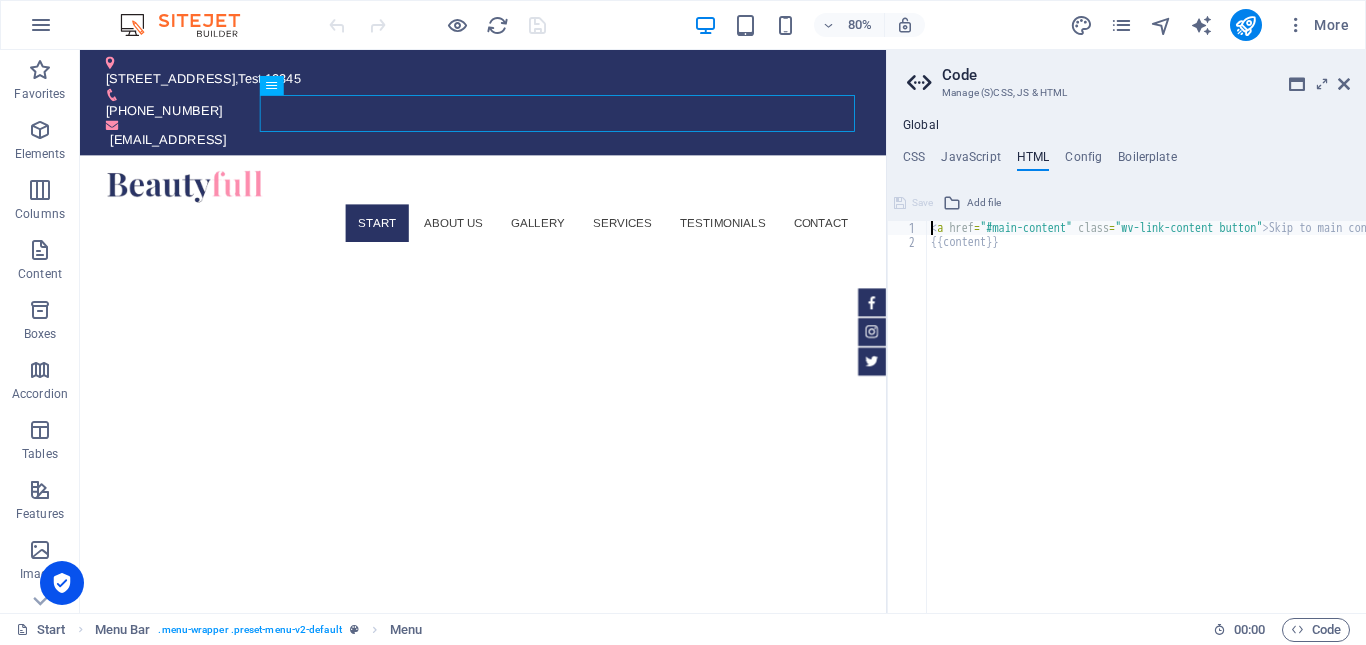click on "CSS JavaScript HTML Config Boilerplate" at bounding box center [1126, 161] 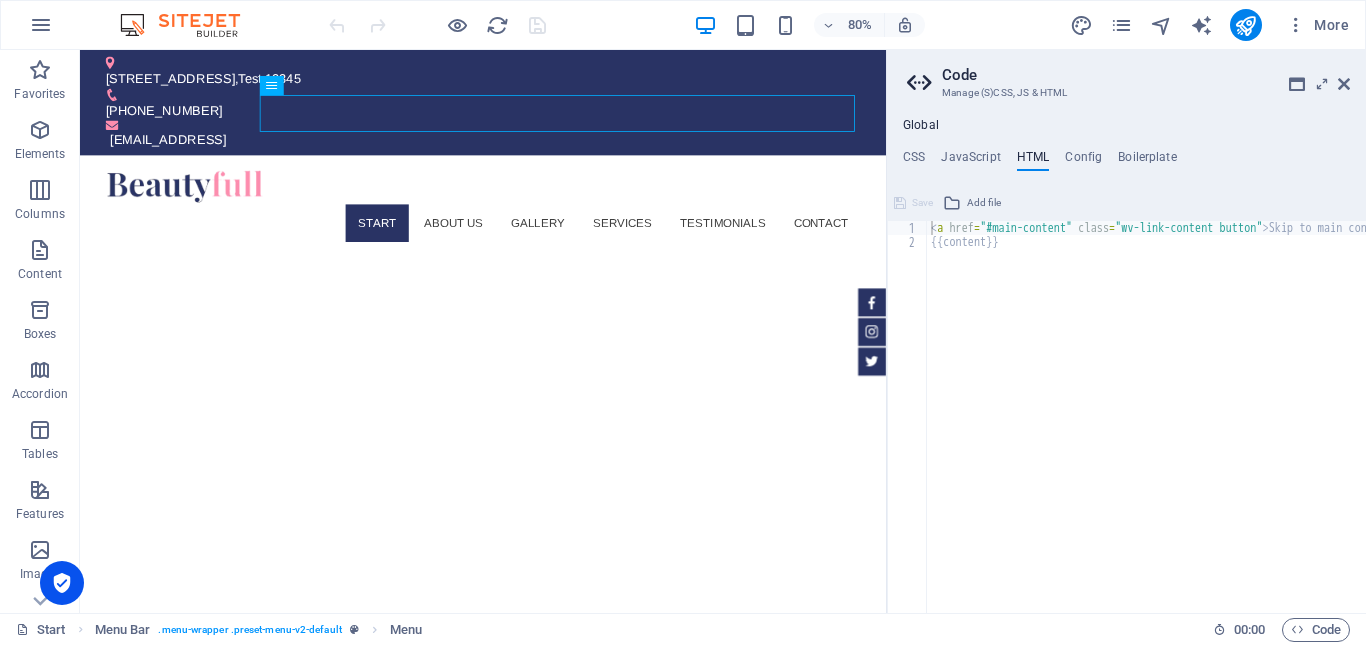 click on "Global CSS JavaScript HTML Config Boilerplate /* Template: Beautyfull */ 1 2 3 4 5 6 7 8 9 10 11 12 13 14 15 16 17 18 19 20 21 22 23 24 25 26 27 28 29 /* Template: Beautyfull */ /* Custom CSS */ // headline with special style .special-headline   {      position :  relative ;      text-align :  center ;      h2   {           display :  inline-block ;           position :  relative ;                & :before ,           & :after   {                content :  "" ;                position :  absolute ;                left :  0 ;                bottom :  0 ;                width : calc ( 50%   -   22px ) ;                height :  1px ;                background :  $color-primary ;           }                & :after   {                left :  auto ;                right :  0 ;           }      }      & :before   {     Save Add file Color picker     Save Add file <a href="#main-content" class="wv-link-content button">Skip to main content</a> 1 2 < a   href = "#main-content"   class = "wv-link-content button" >" at bounding box center [1126, 365] 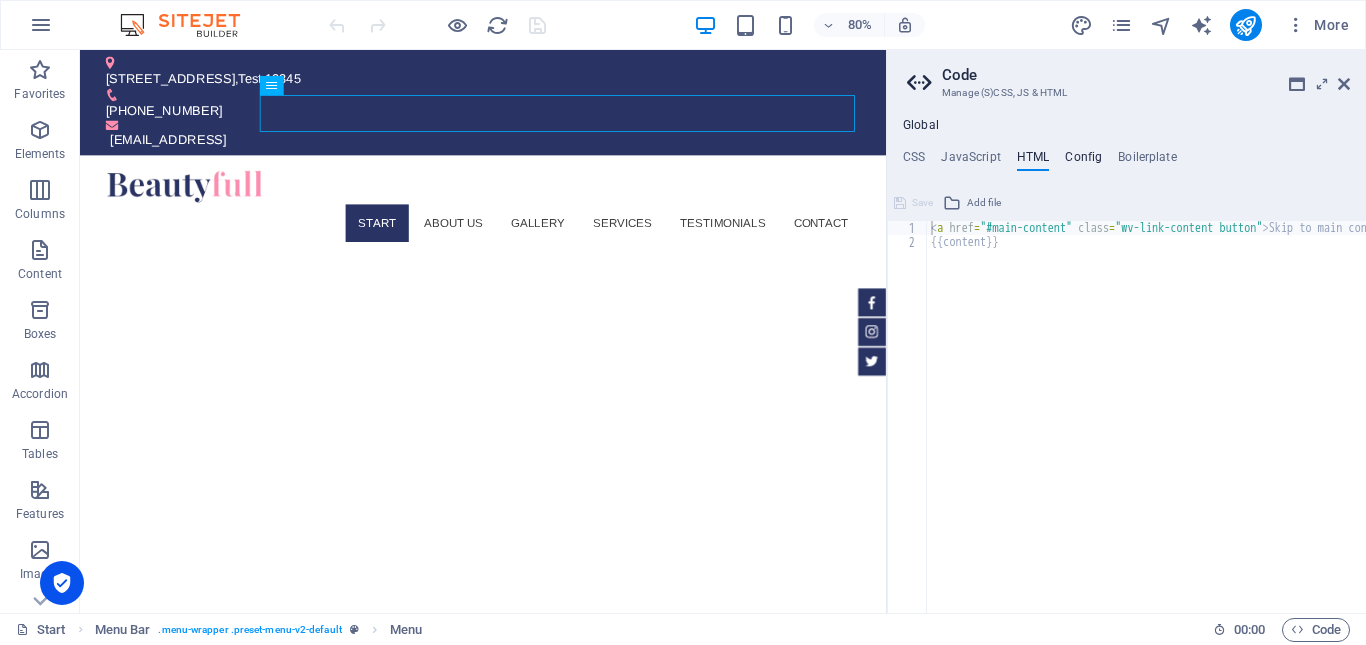 click on "Config" at bounding box center (1083, 161) 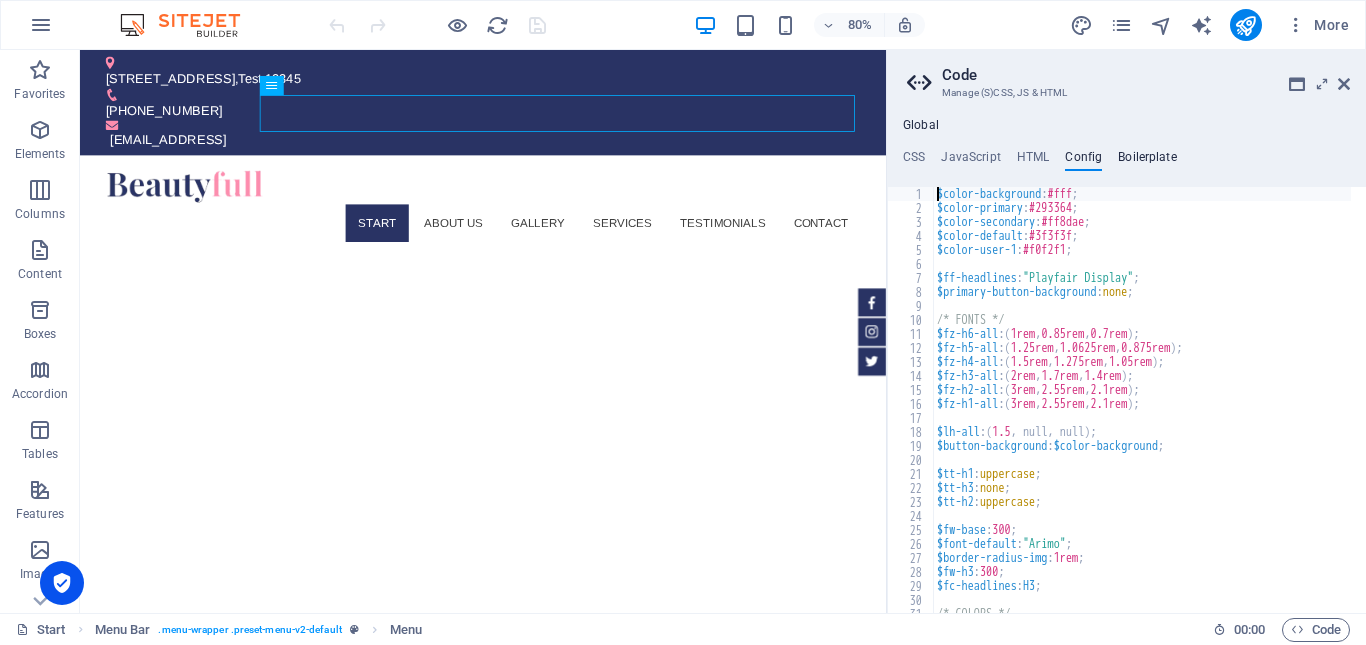 click on "Boilerplate" at bounding box center [1147, 161] 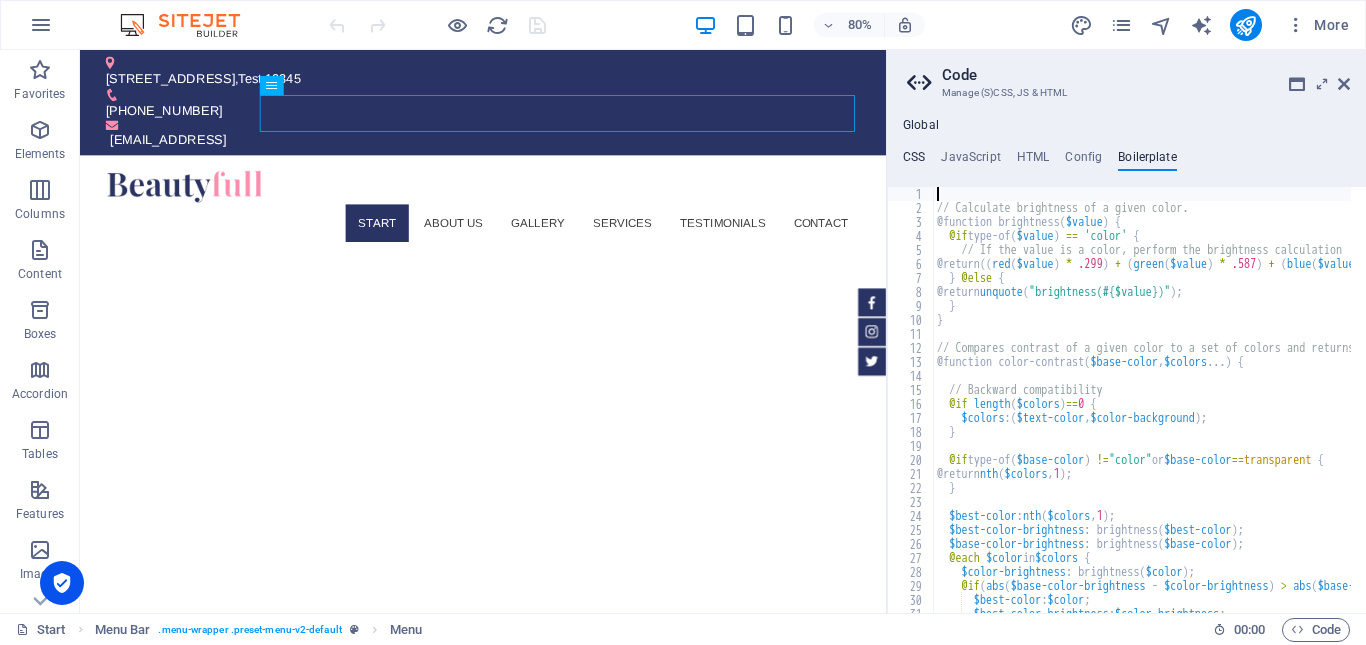 click on "CSS" at bounding box center (914, 161) 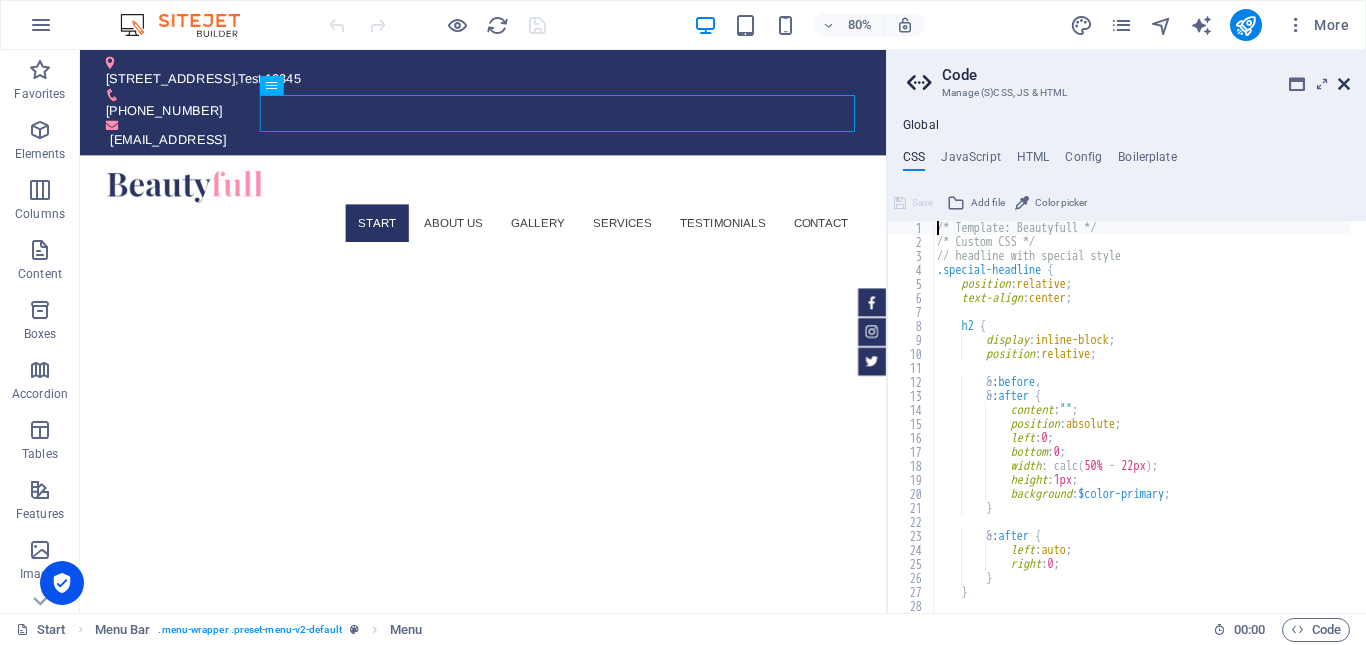 click at bounding box center [1344, 84] 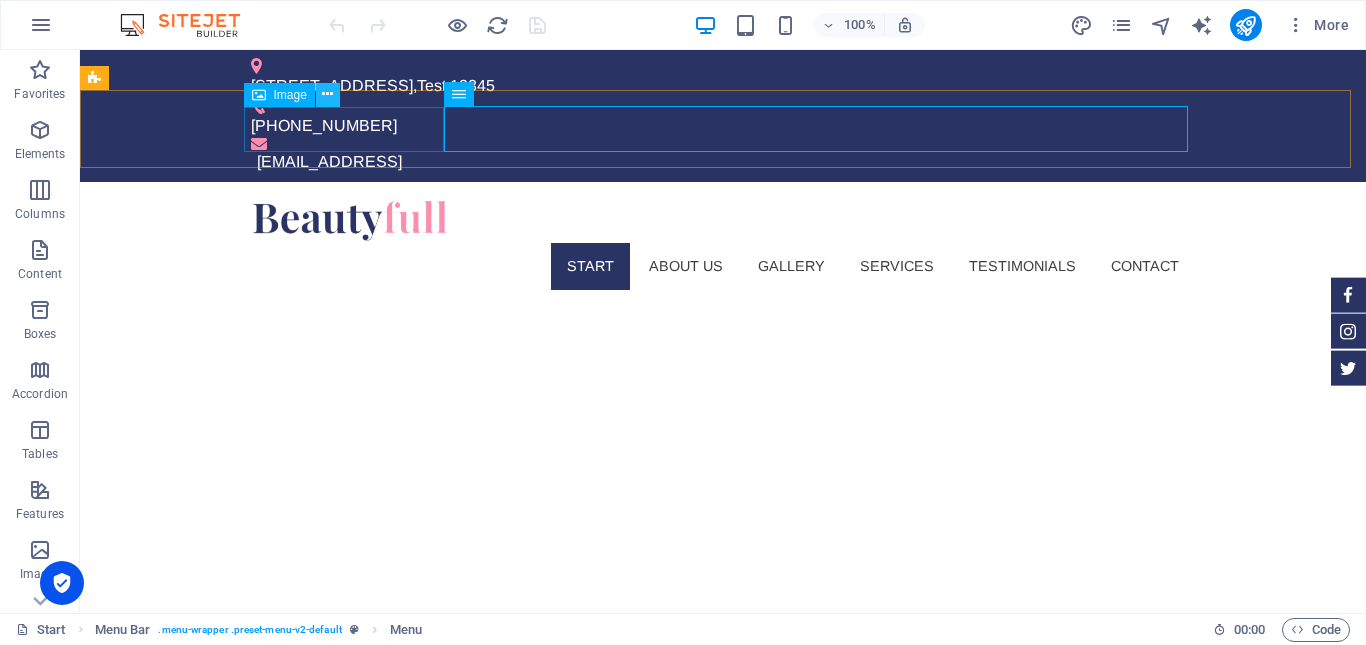 click at bounding box center (327, 94) 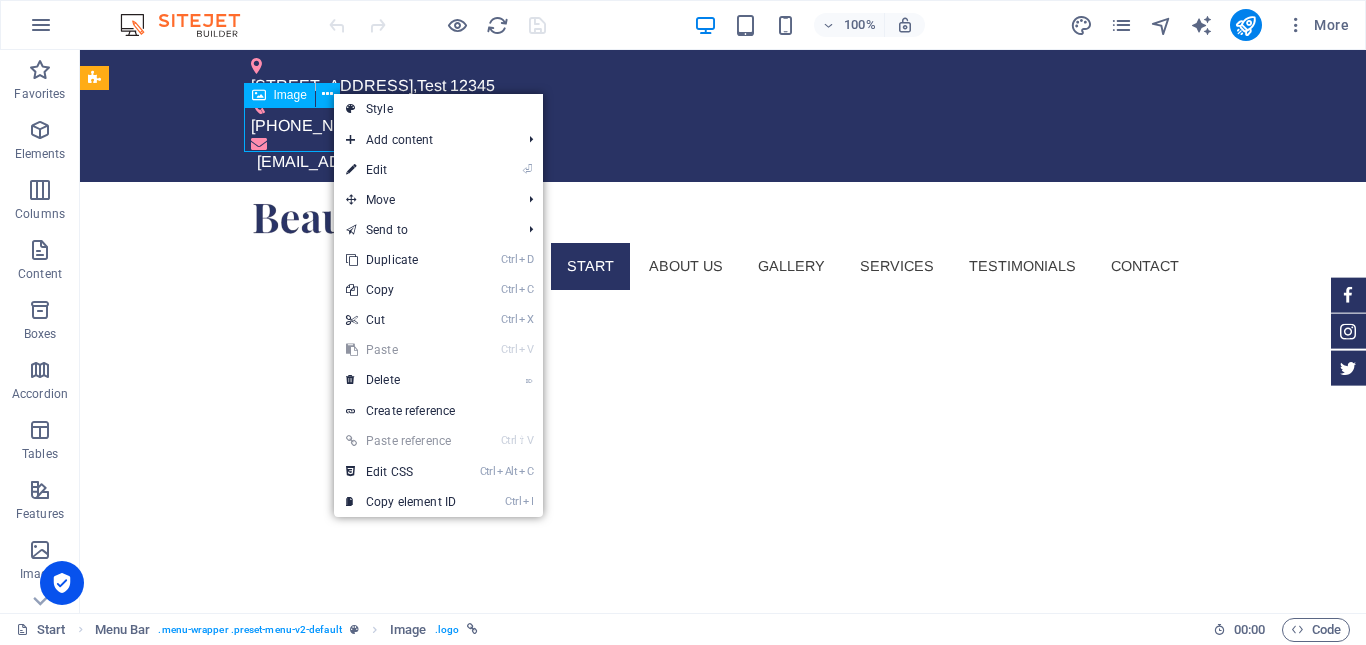 click on "Image" at bounding box center (279, 95) 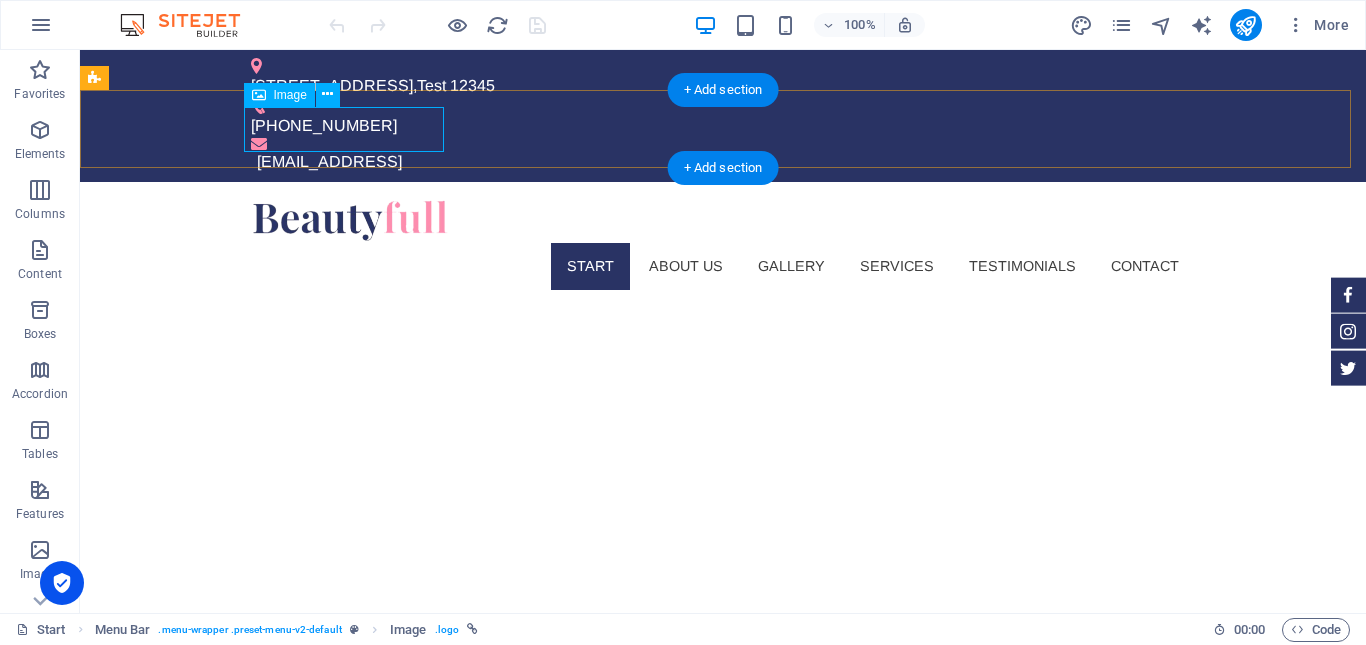 click at bounding box center (723, 220) 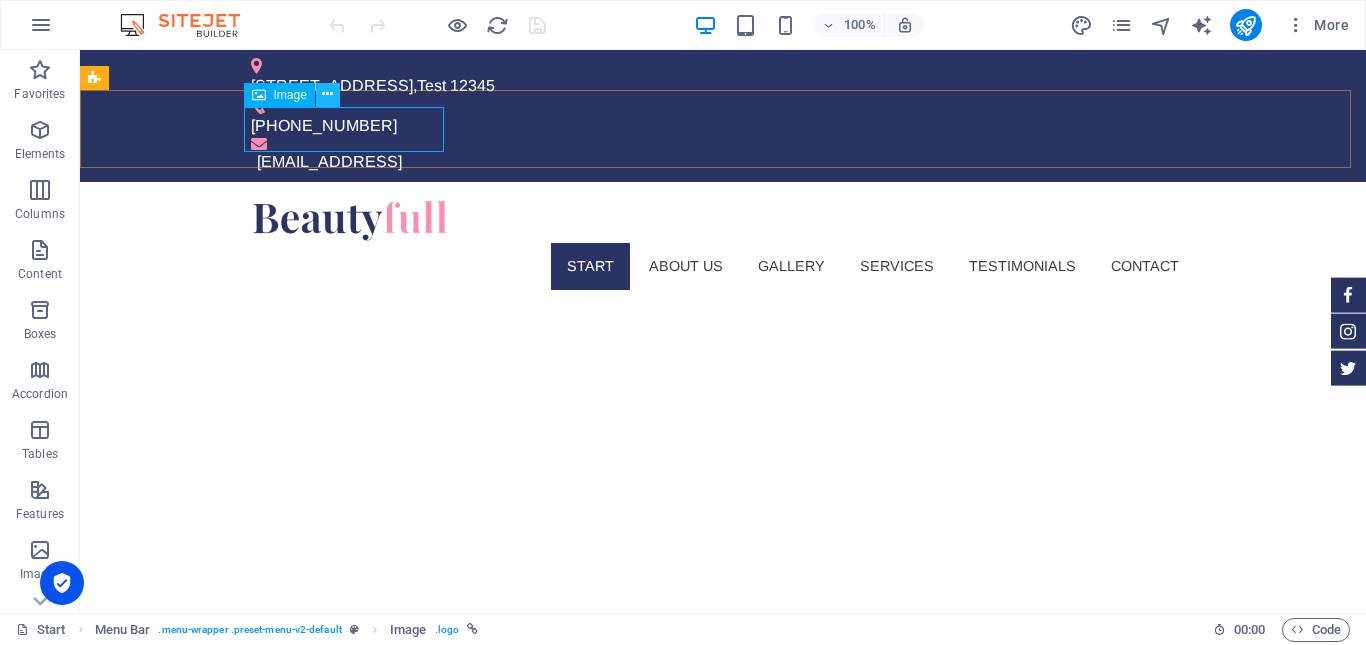 click at bounding box center [327, 94] 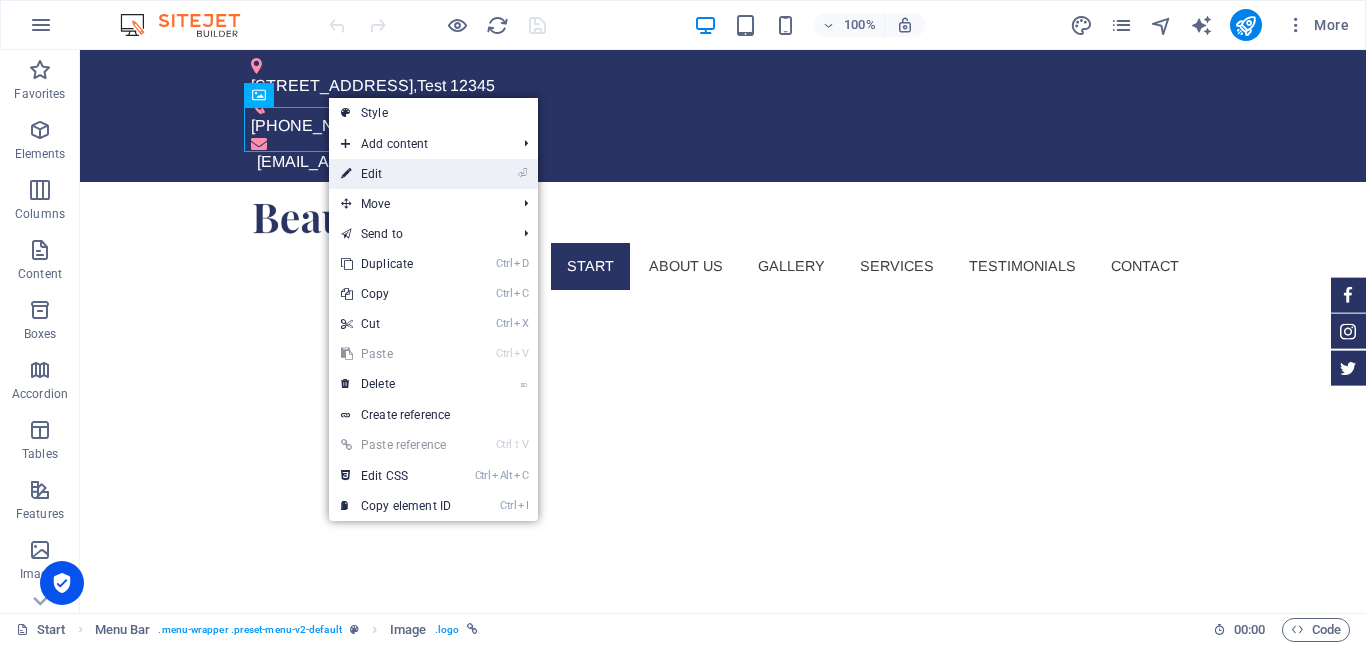 click on "⏎  Edit" at bounding box center (396, 174) 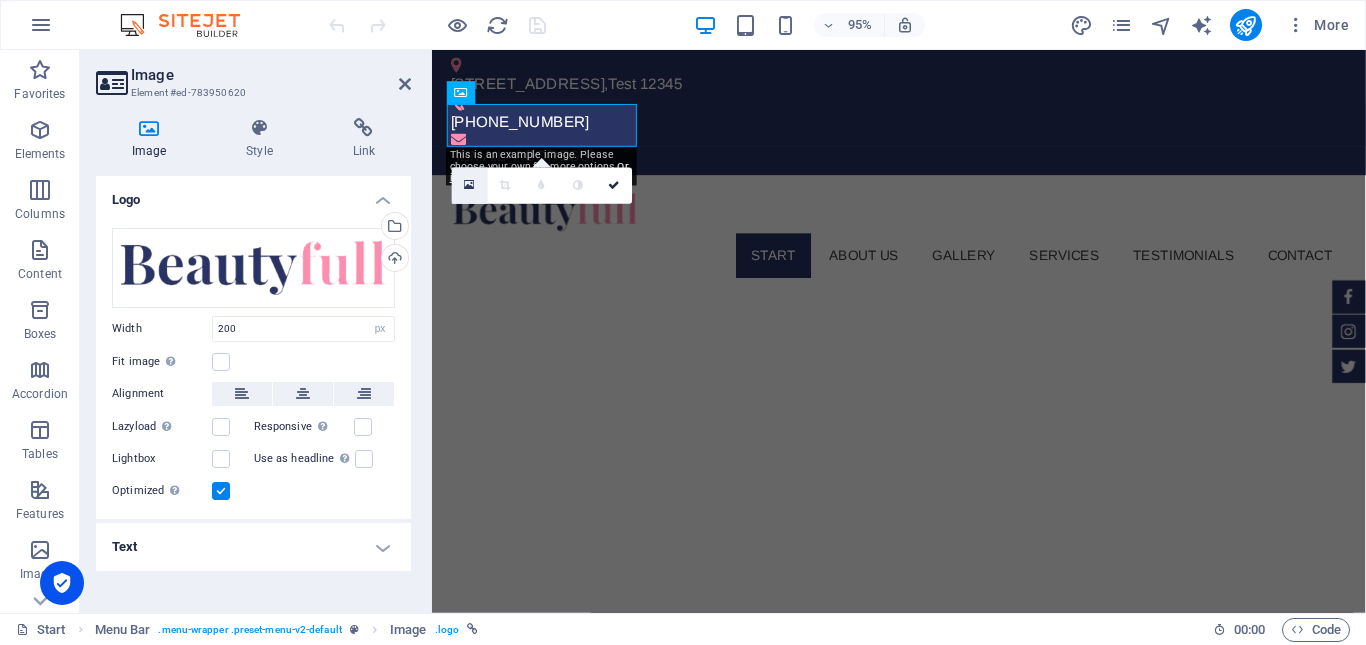 click at bounding box center (470, 185) 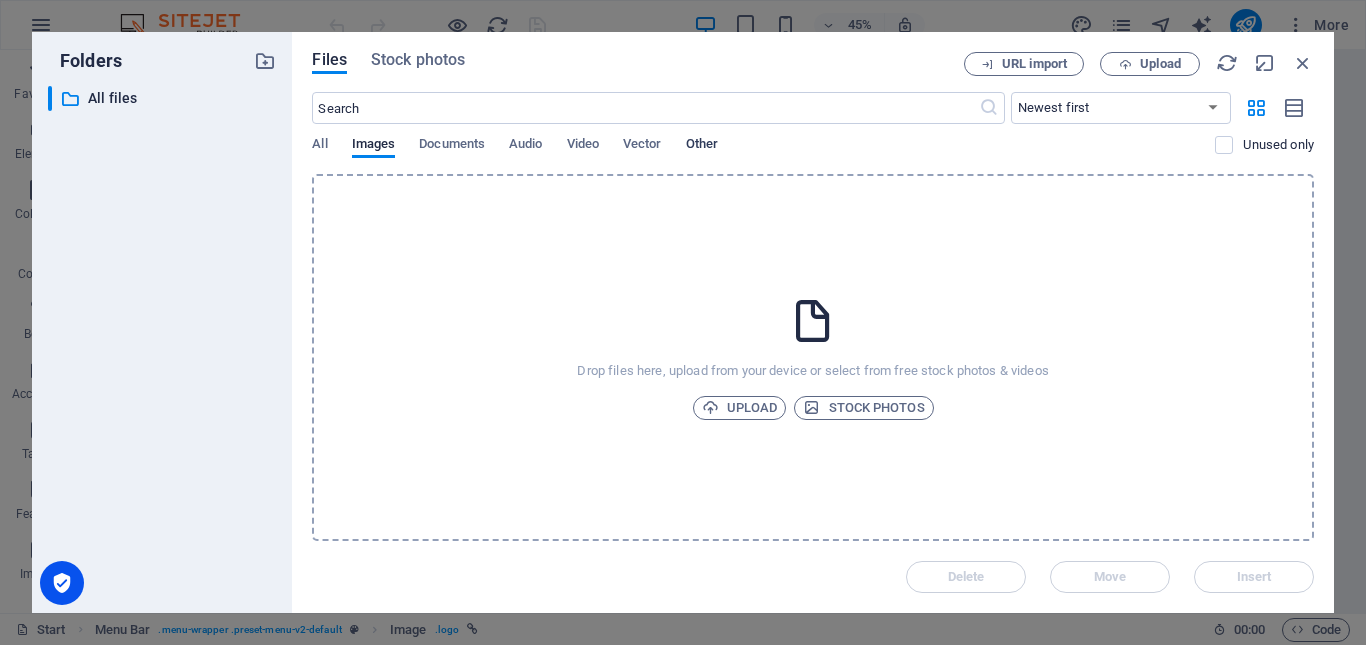 click on "Other" at bounding box center [702, 146] 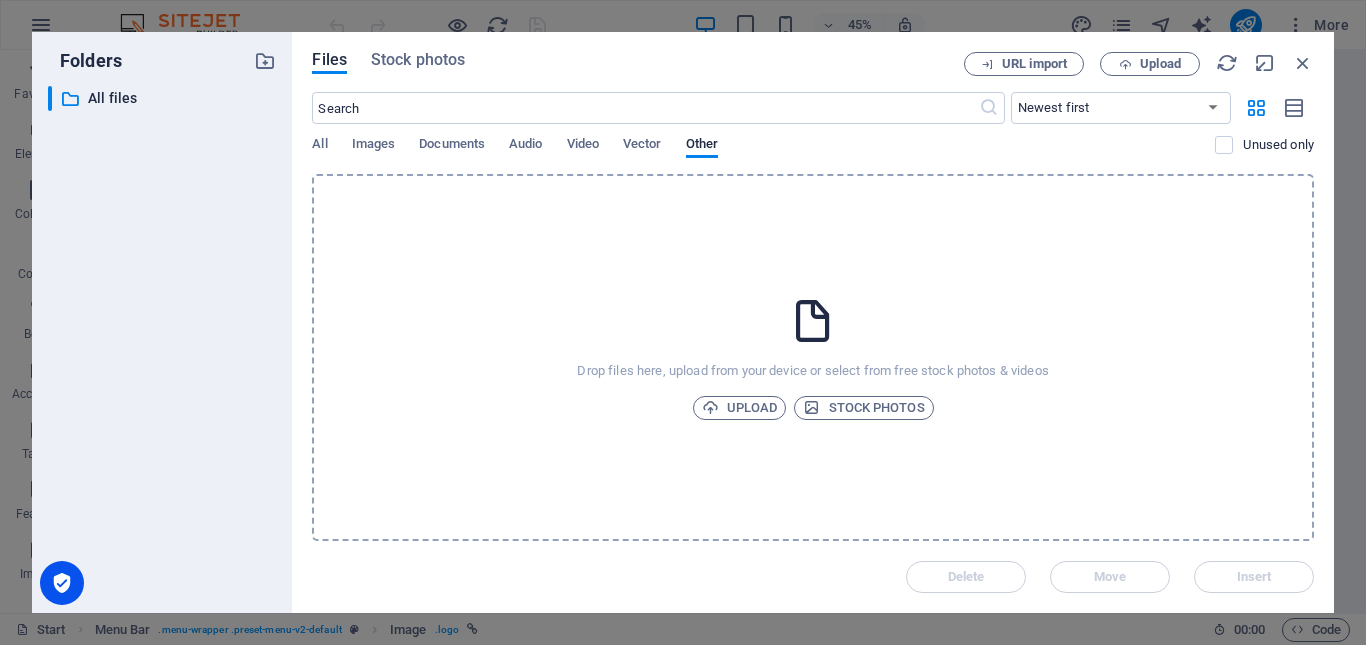click on "Files Stock photos URL import Upload ​ Newest first Oldest first Name (A-Z) Name (Z-A) Size (0-9) Size (9-0) Resolution (0-9) Resolution (9-0) All Images Documents Audio Video Vector Other Unused only Drop files here, upload from your device or select from free stock photos & videos Upload Stock photos Delete Move Insert" at bounding box center [813, 322] 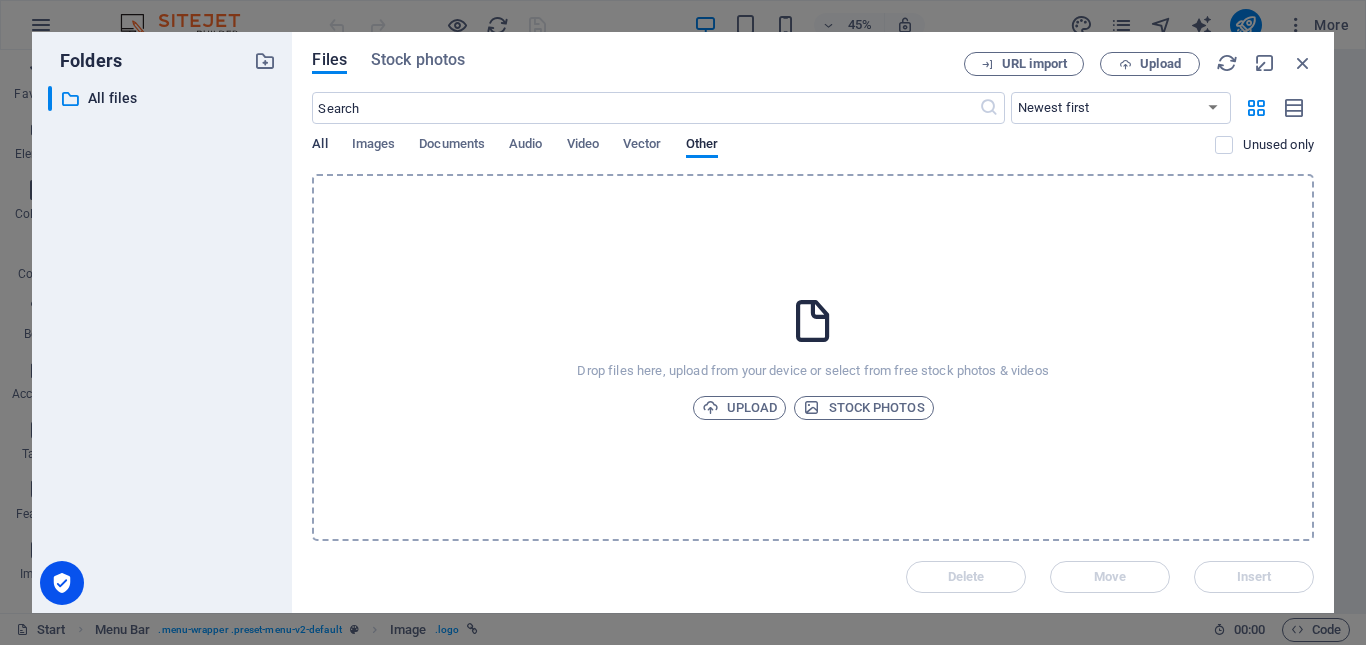 click on "All" at bounding box center [319, 146] 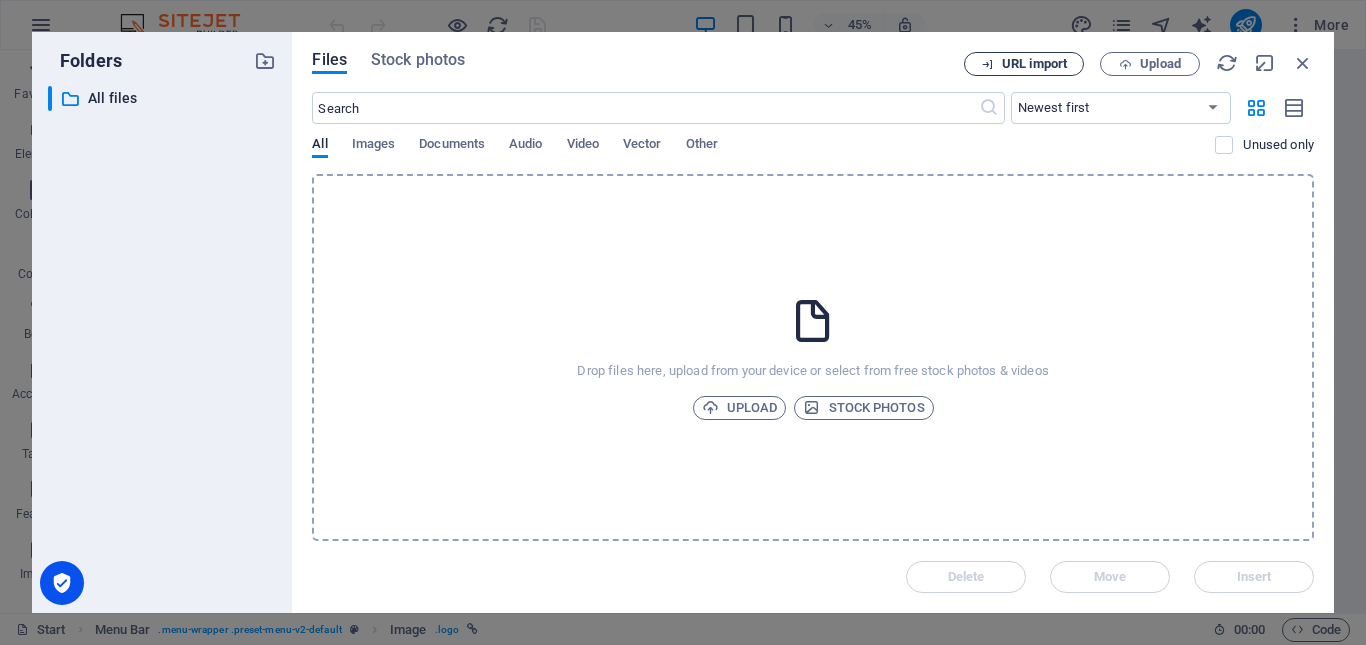 click on "URL import" at bounding box center [1034, 64] 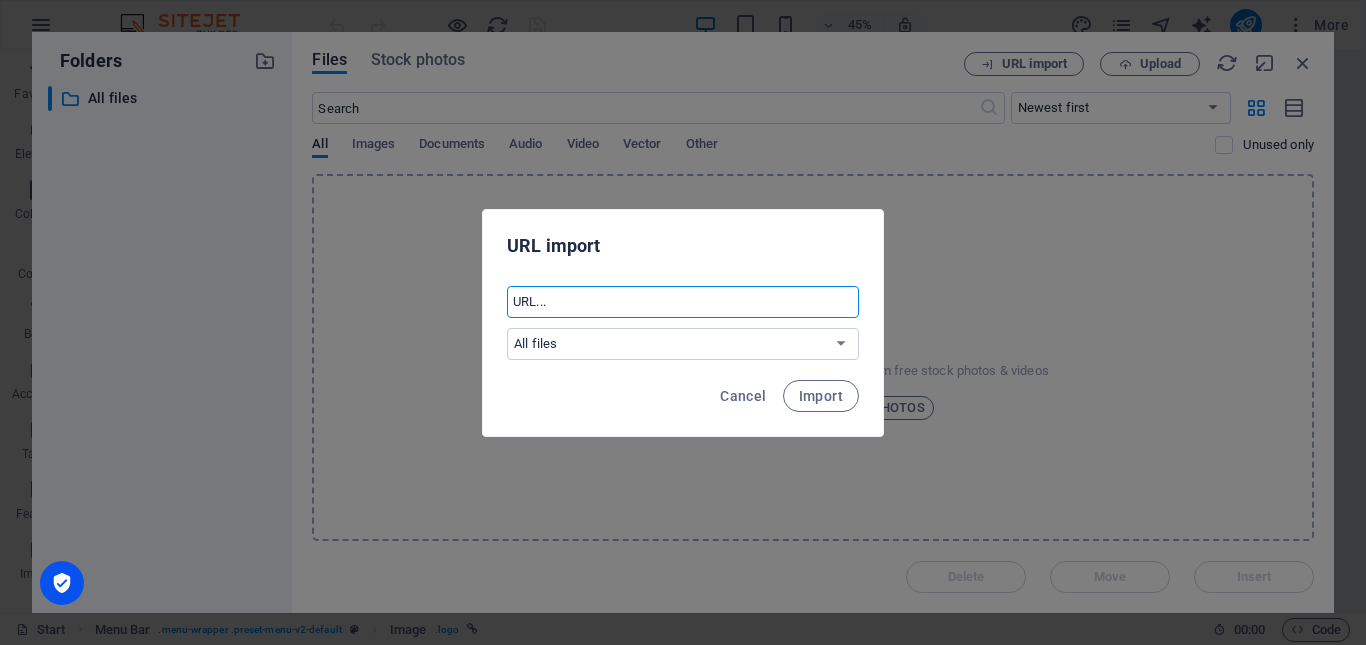 click at bounding box center (683, 302) 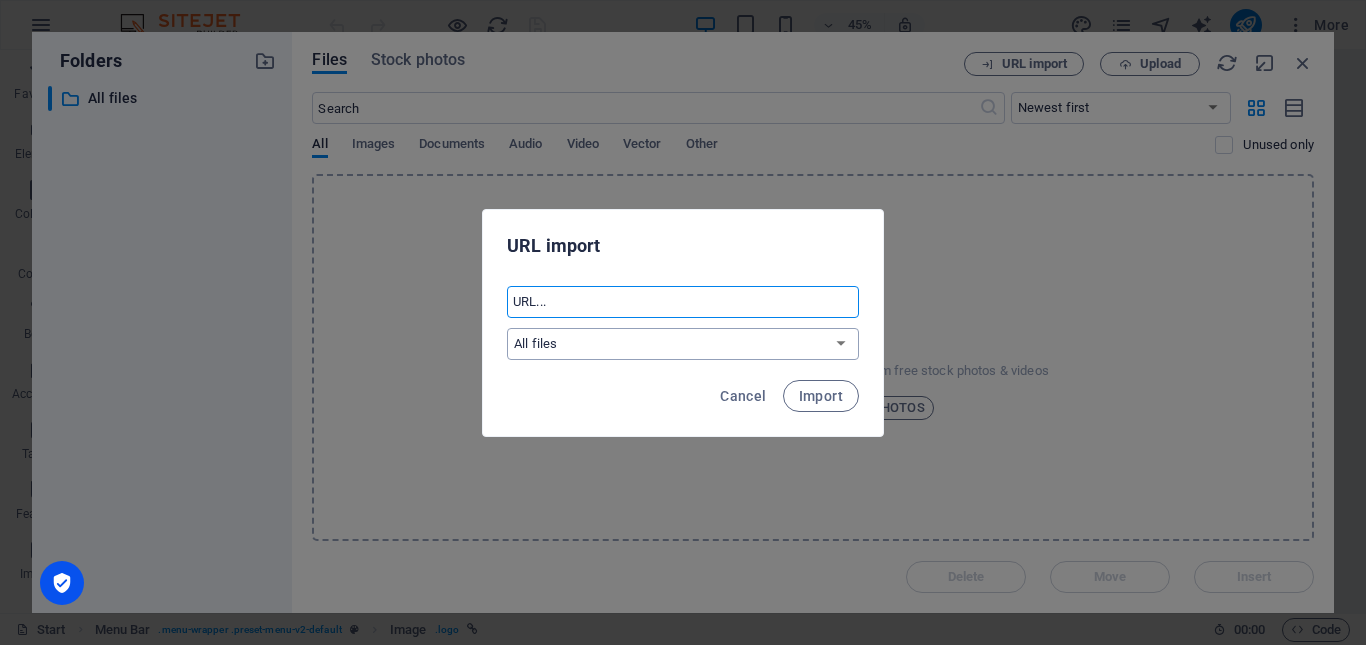 click on "All files" at bounding box center (683, 344) 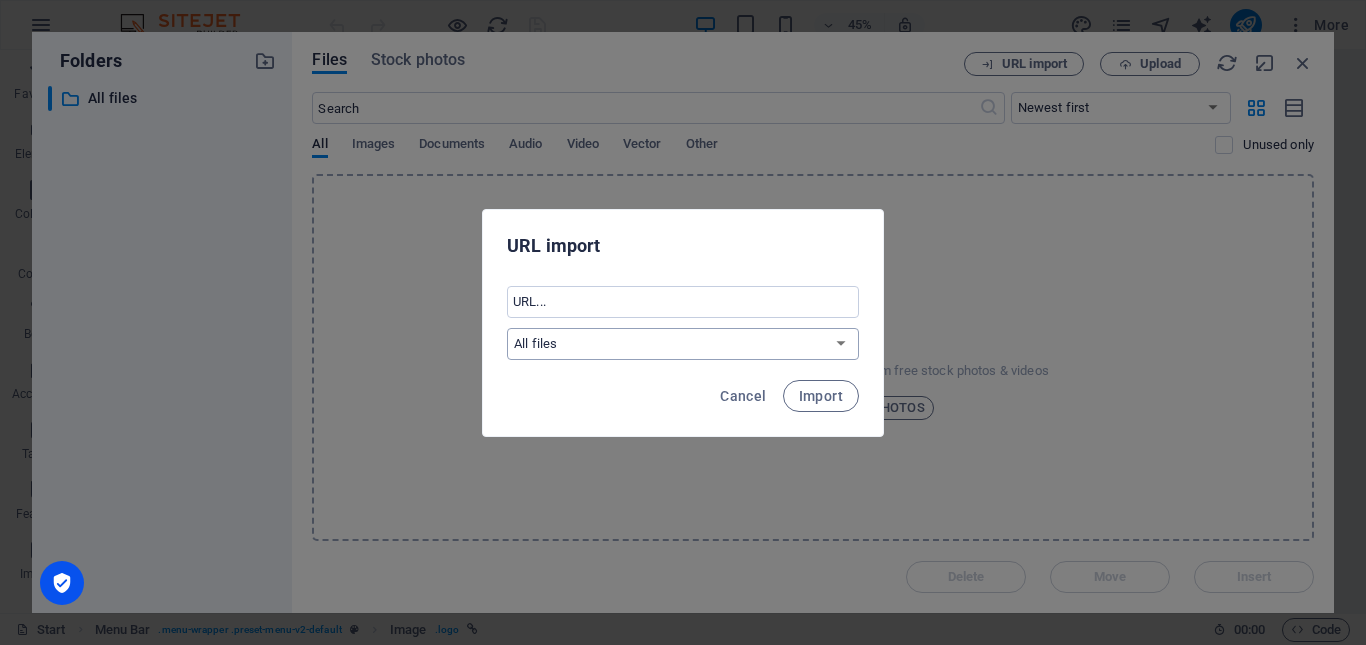 click on "All files" at bounding box center (683, 344) 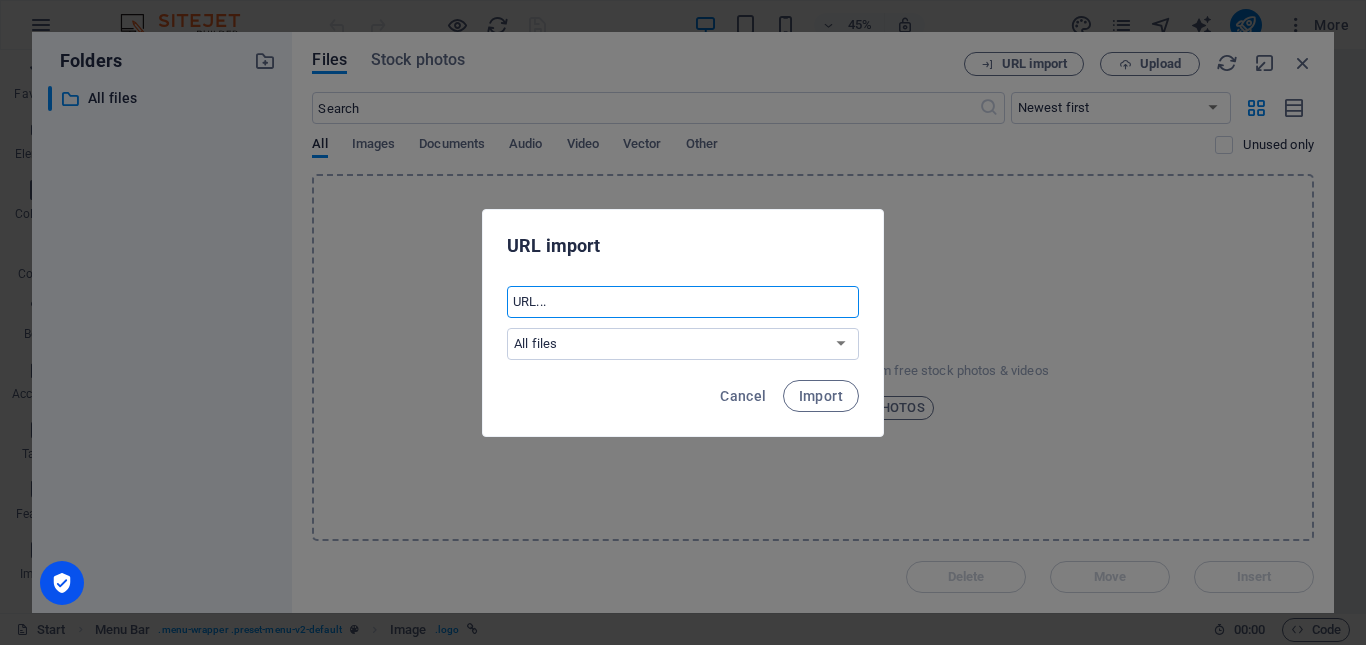 click at bounding box center [683, 302] 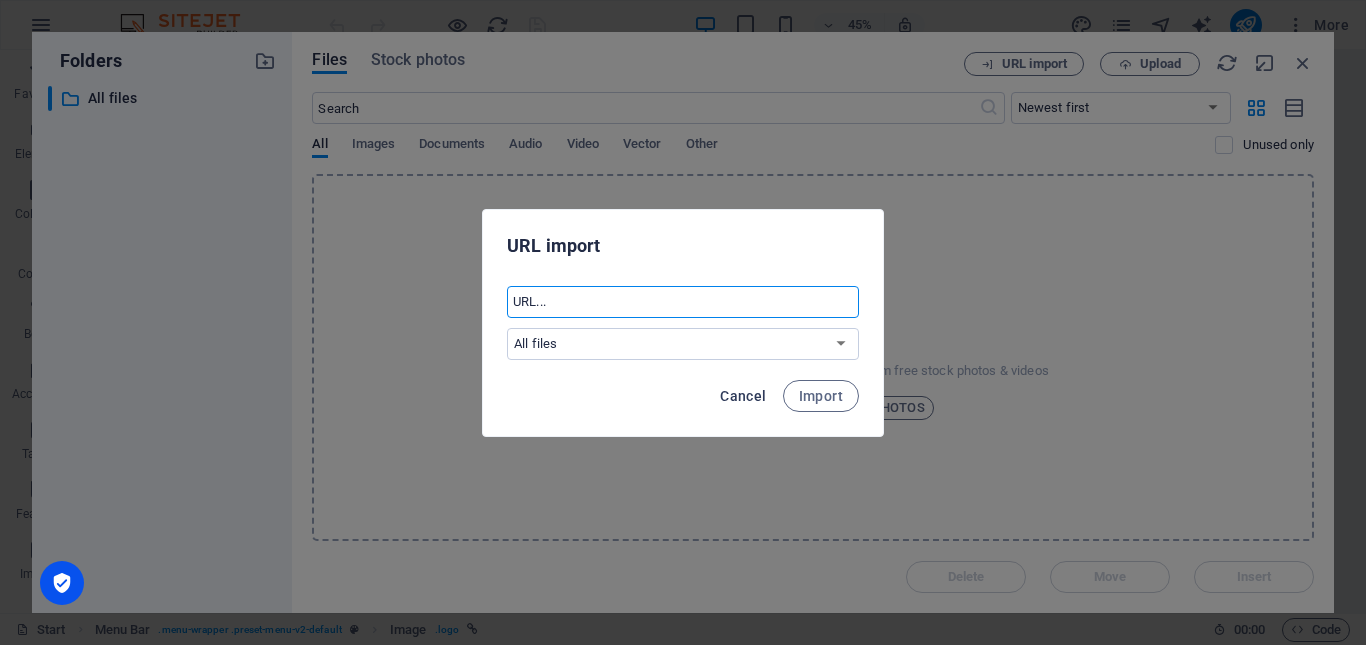 click on "Cancel" at bounding box center (743, 396) 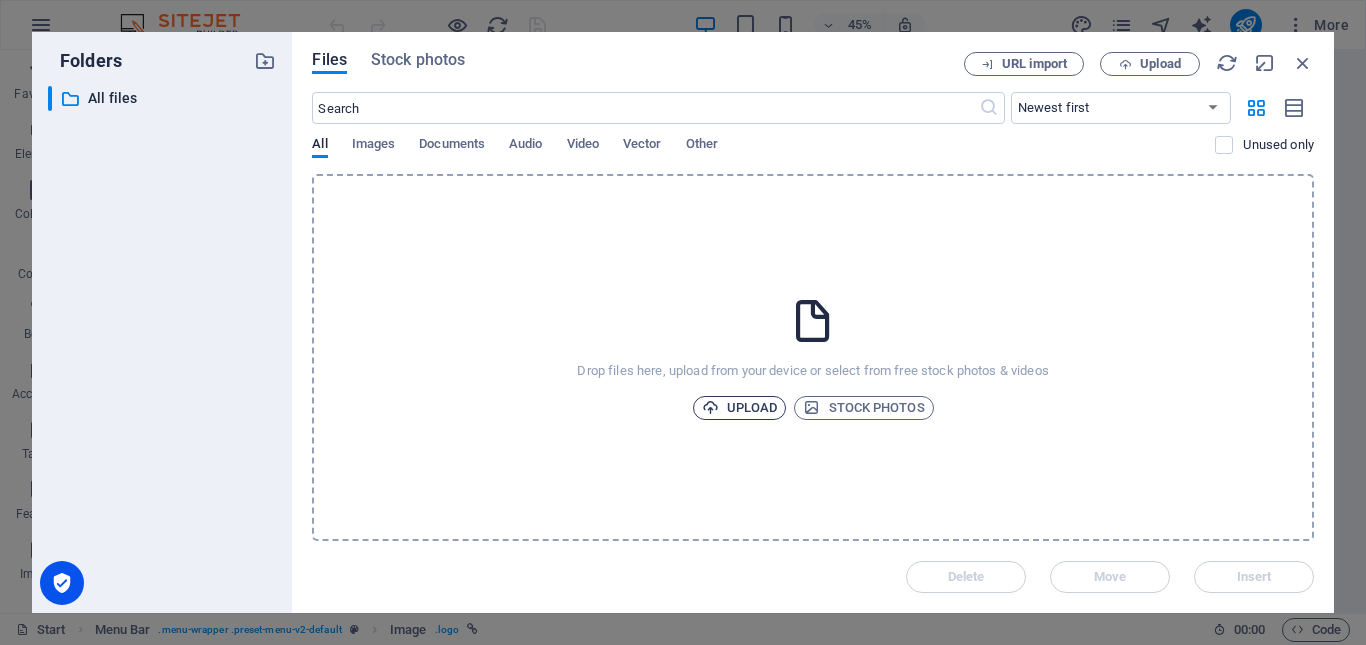 click on "Upload" at bounding box center [740, 408] 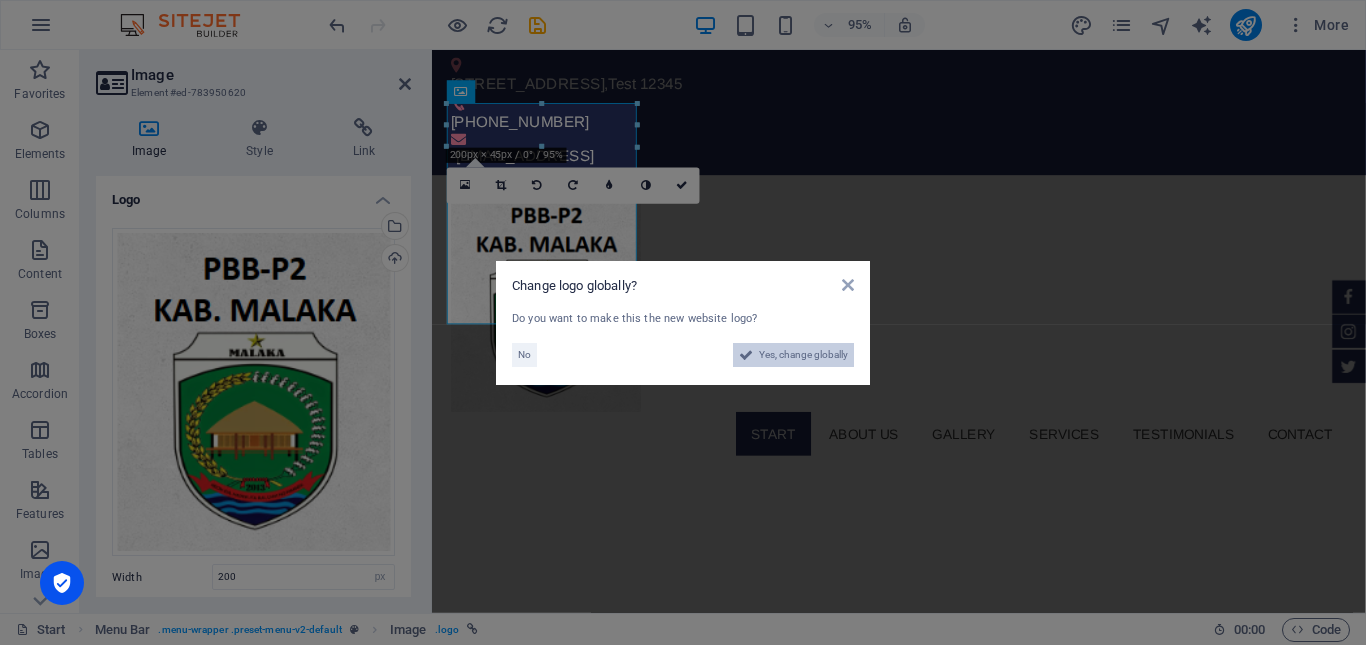click on "Yes, change globally" at bounding box center [803, 355] 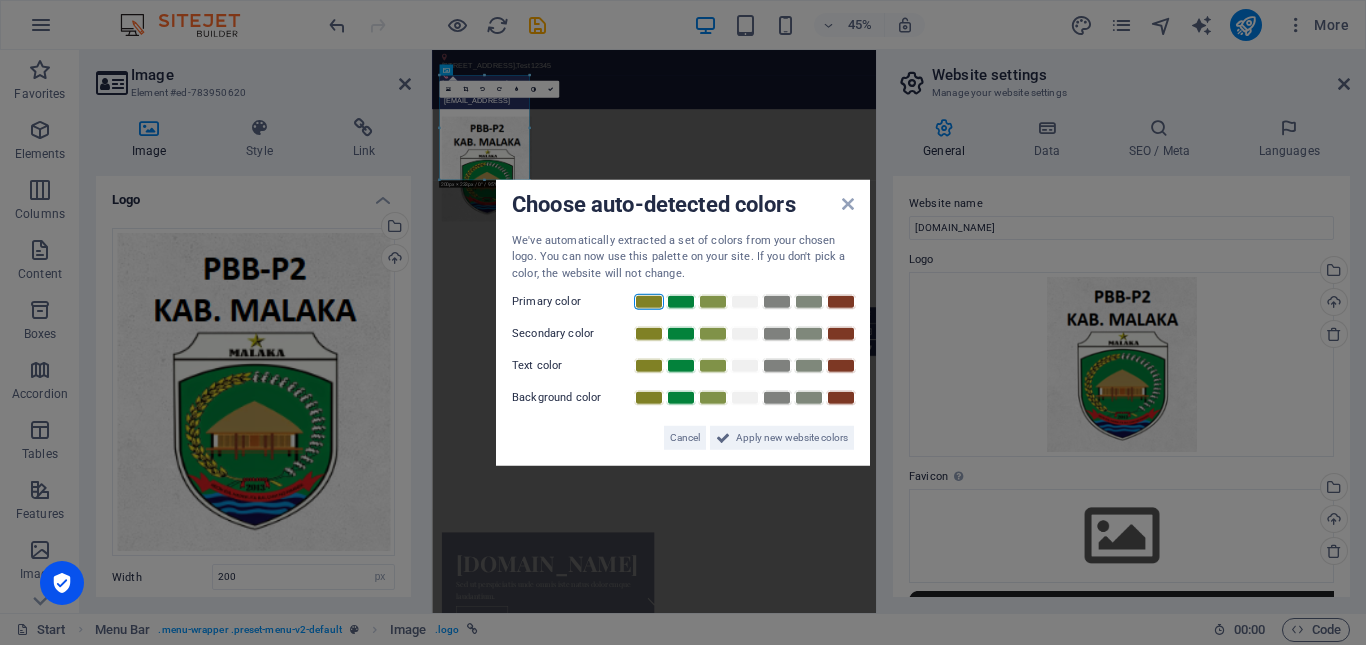 click at bounding box center [649, 302] 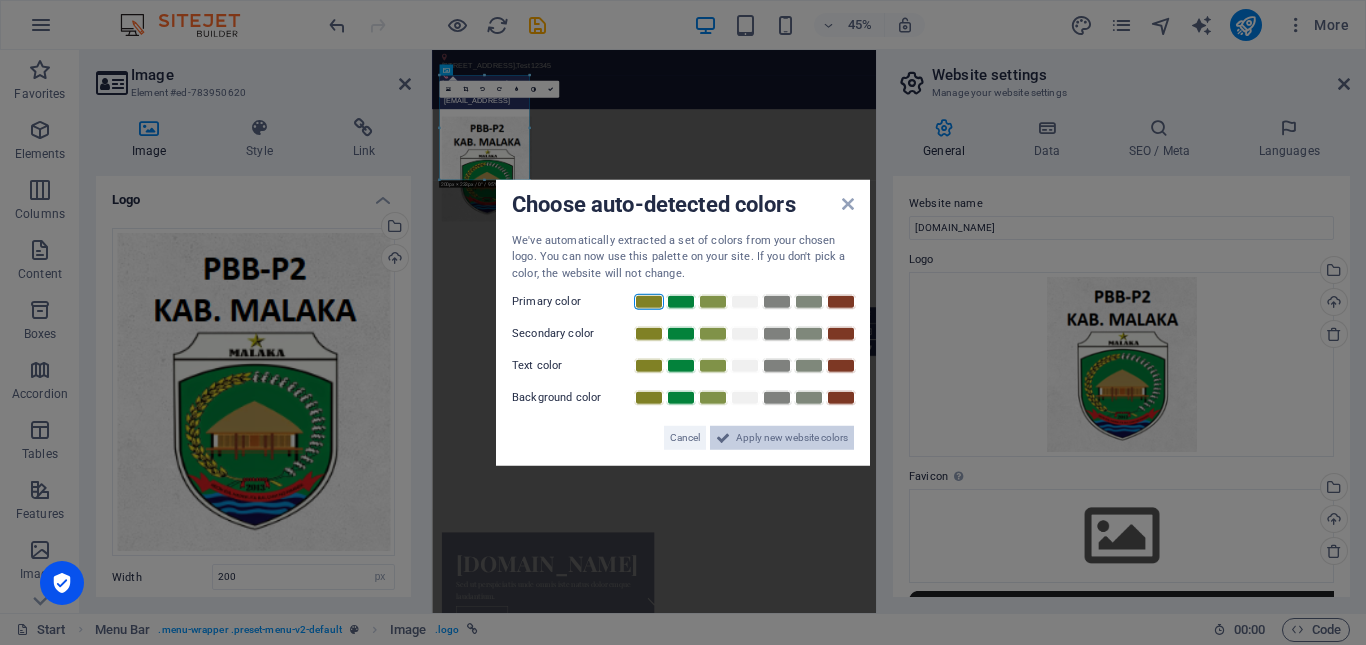 click on "Apply new website colors" at bounding box center [792, 438] 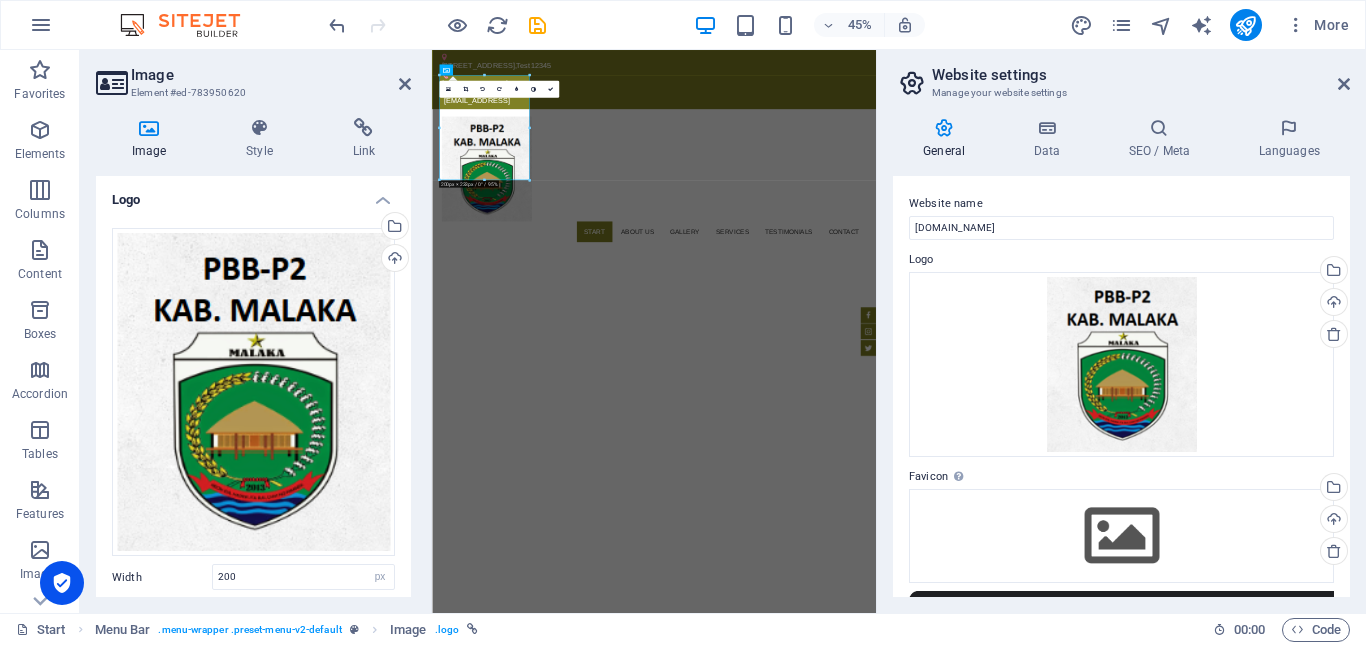 click on "Drag files here, click to choose files or select files from Files or our free stock photos & videos Select files from the file manager, stock photos, or upload file(s) Upload Width 200 Default auto px rem % em vh vw Fit image Automatically fit image to a fixed width and height Height Default auto px Alignment Lazyload Loading images after the page loads improves page speed. Responsive Automatically load retina image and smartphone optimized sizes. Lightbox Use as headline The image will be wrapped in an H1 headline tag. Useful for giving alternative text the weight of an H1 headline, e.g. for the logo. Leave unchecked if uncertain. Optimized Images are compressed to improve page speed. Position Direction Custom X offset 50 px rem % vh vw Y offset 50 px rem % vh vw" at bounding box center [253, 490] 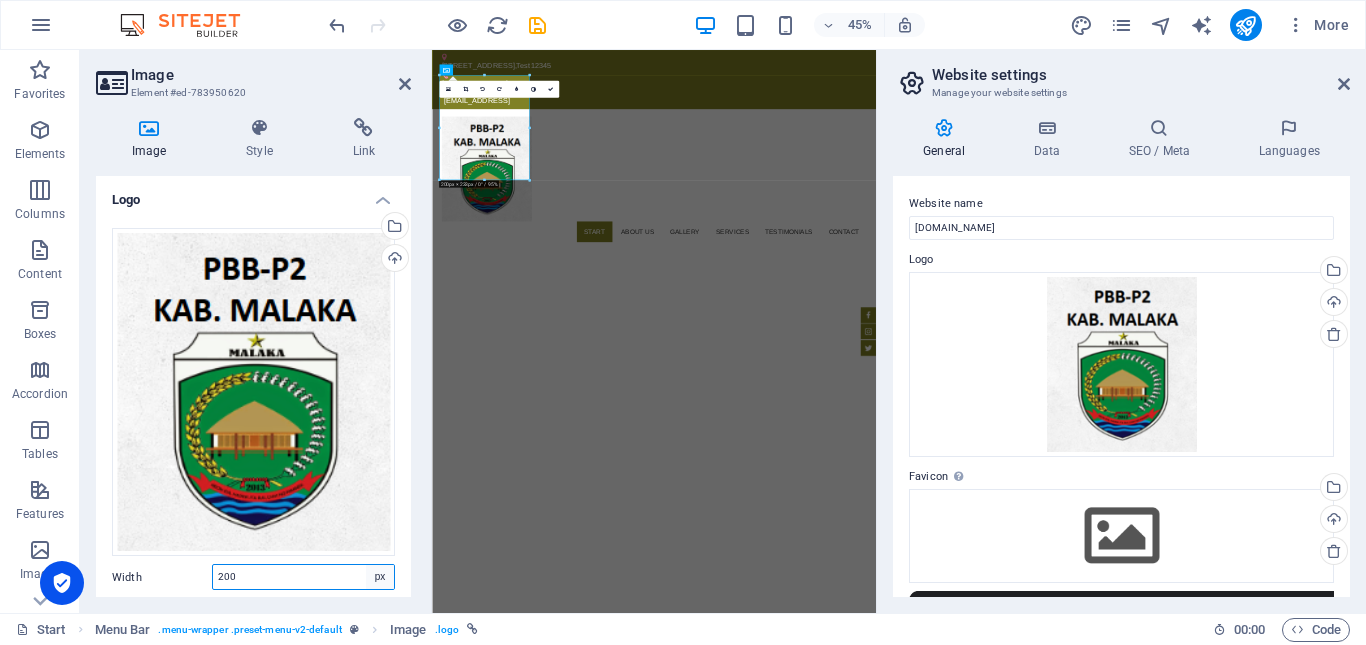 click on "Default auto px rem % em vh vw" at bounding box center [380, 577] 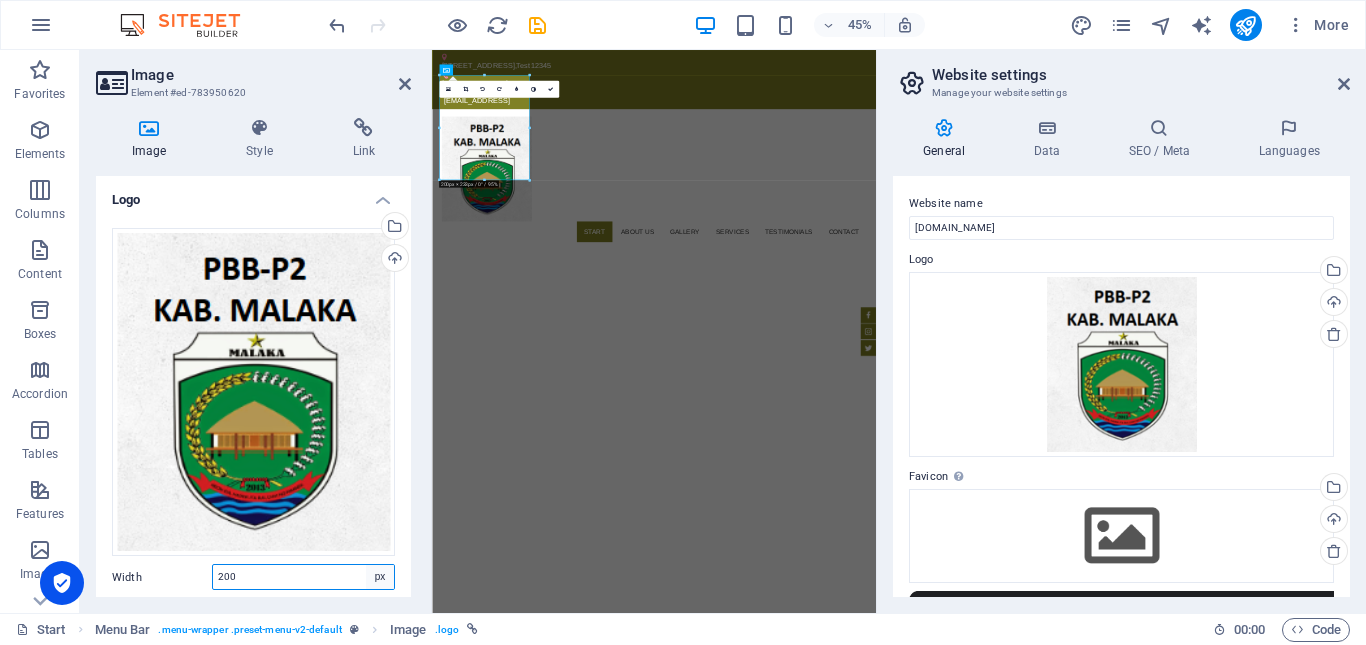 select on "default" 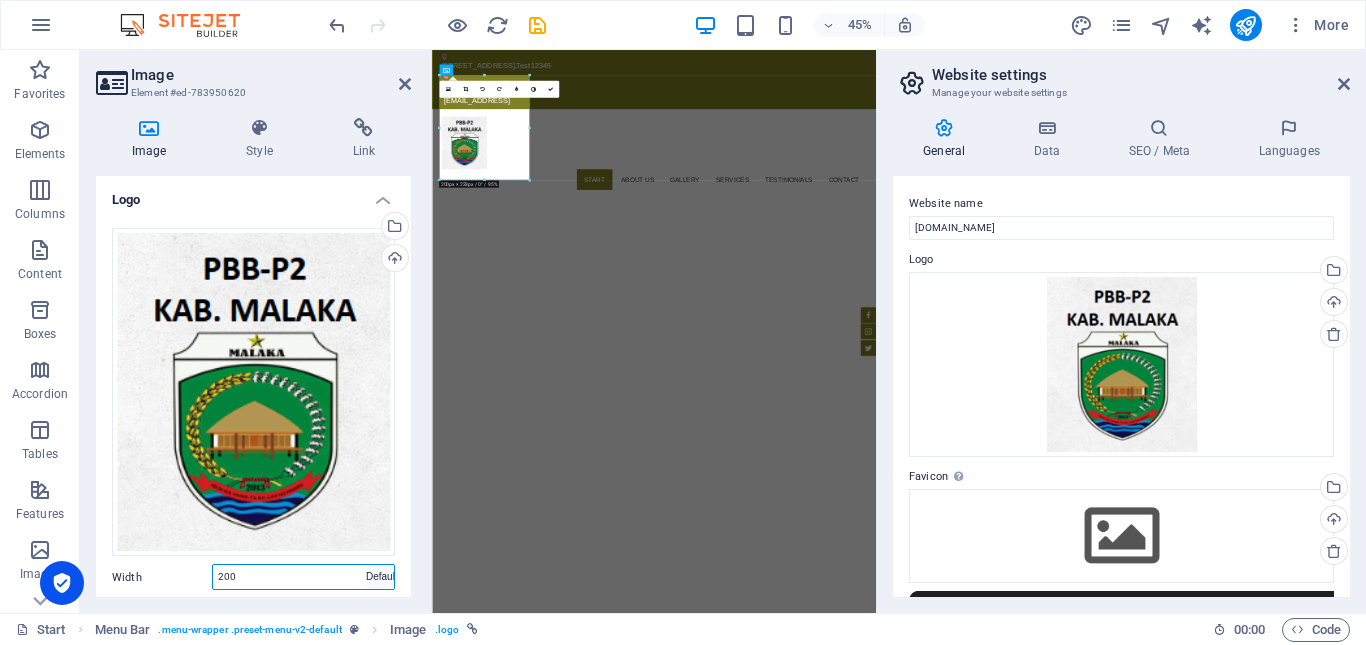 click on "Default auto px rem % em vh vw" at bounding box center (380, 577) 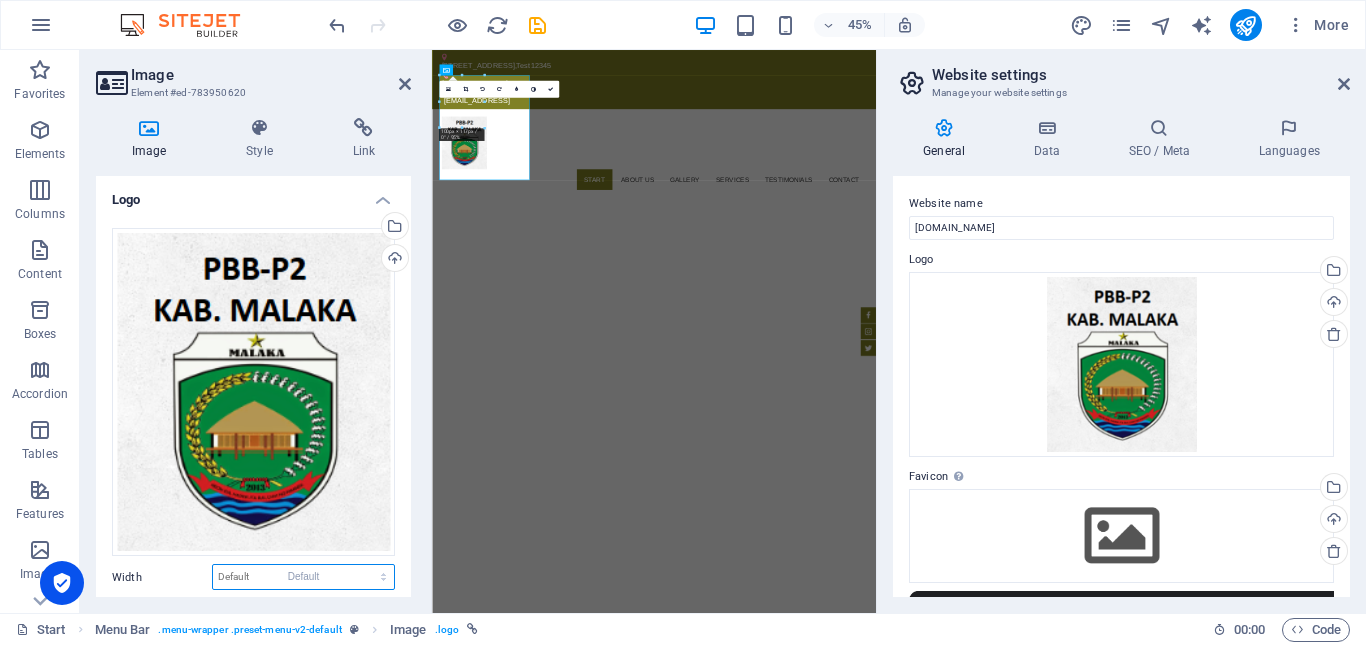 type 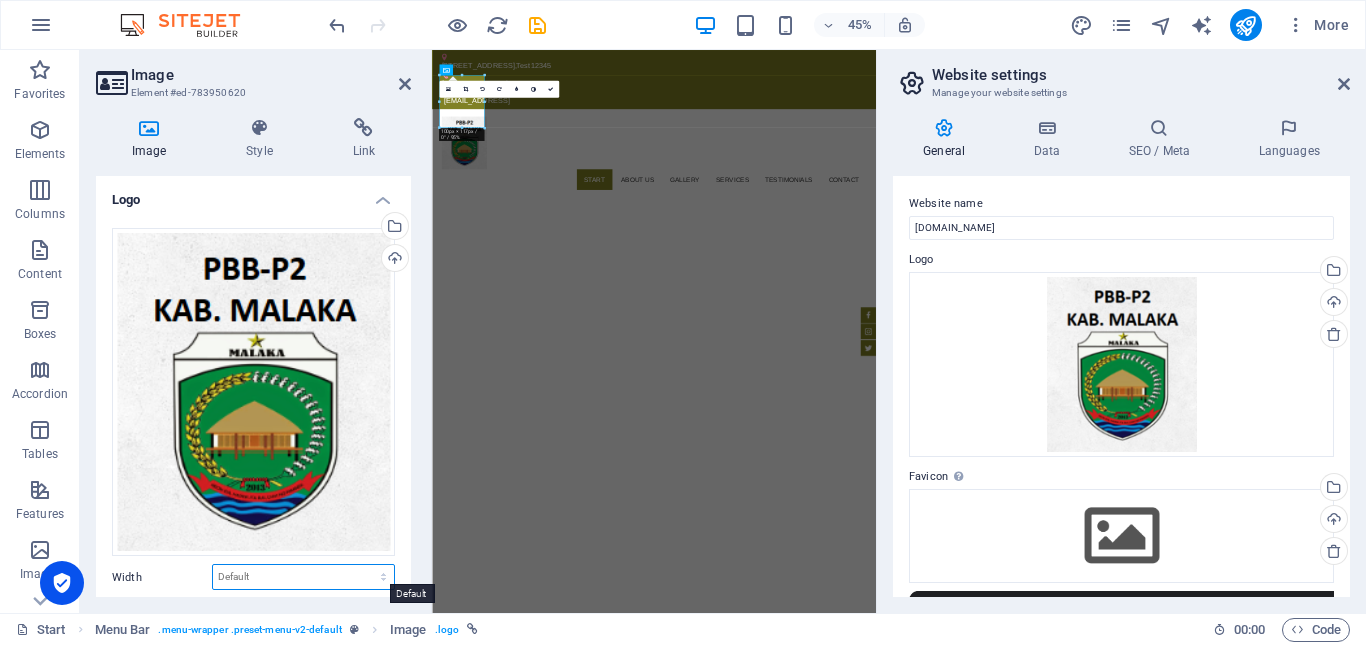 click on "Default auto px rem % em vh vw" at bounding box center [303, 577] 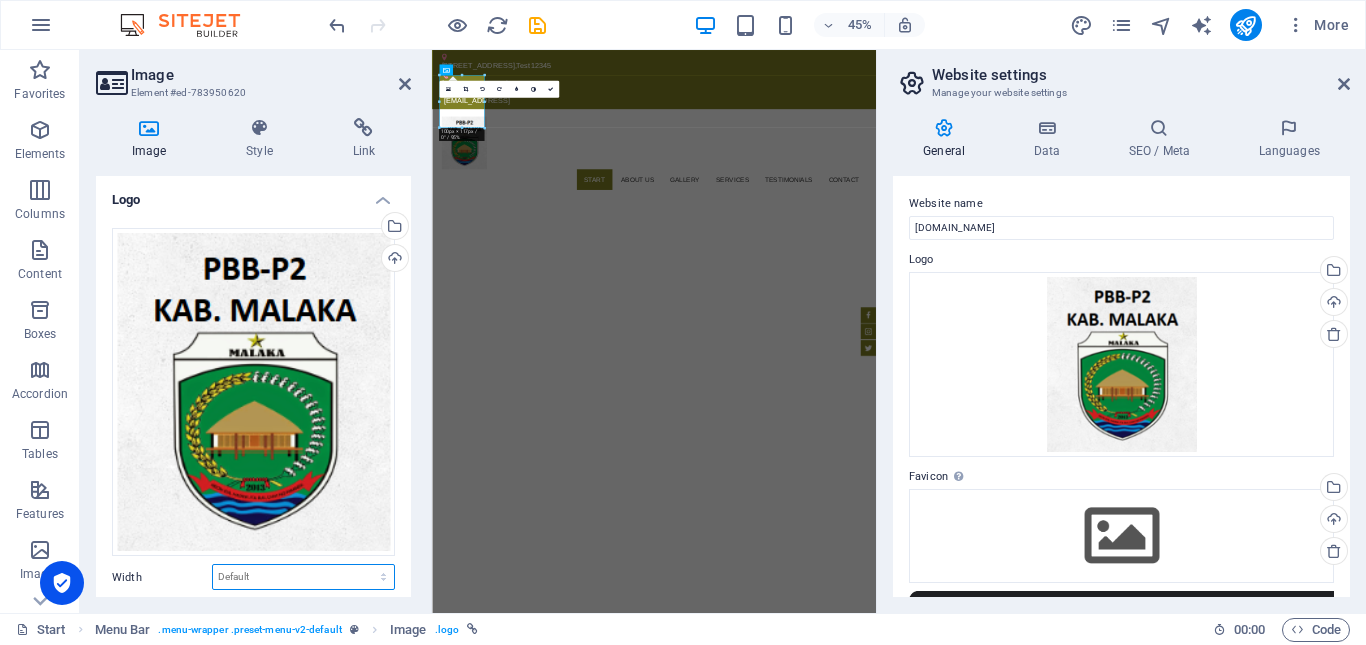 click on "Default auto px rem % em vh vw" at bounding box center (303, 577) 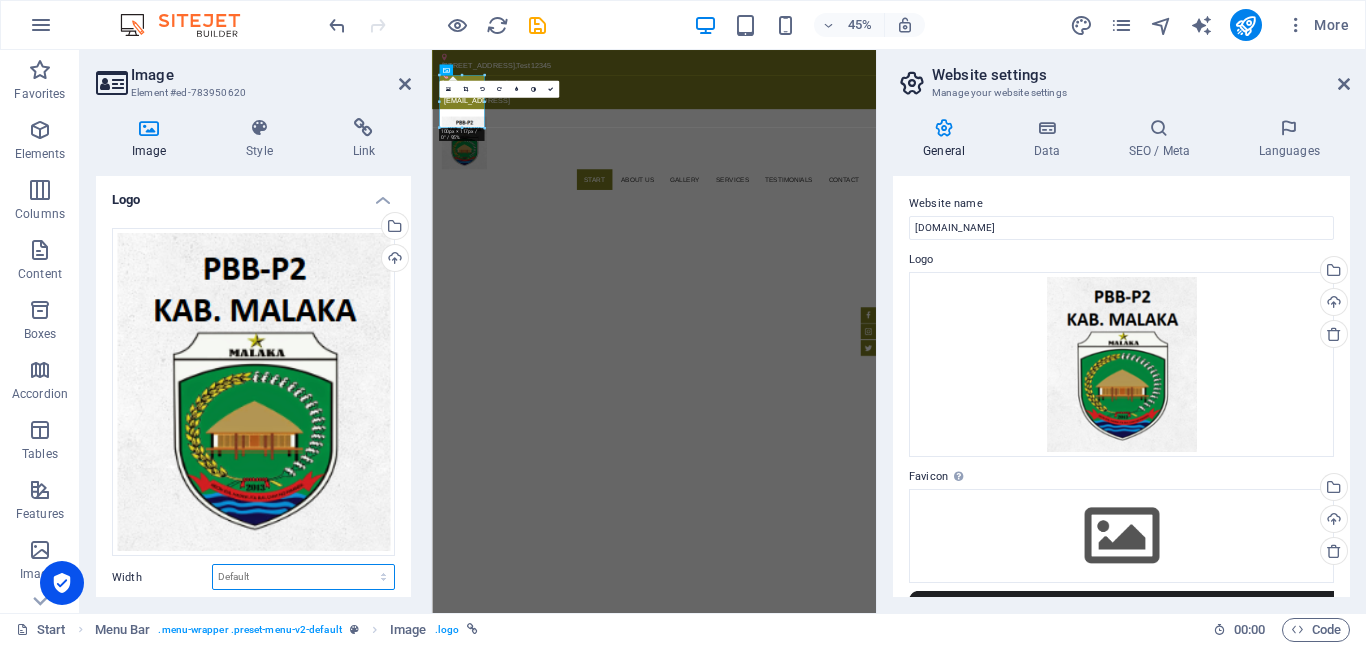 click on "Default auto px rem % em vh vw" at bounding box center (303, 577) 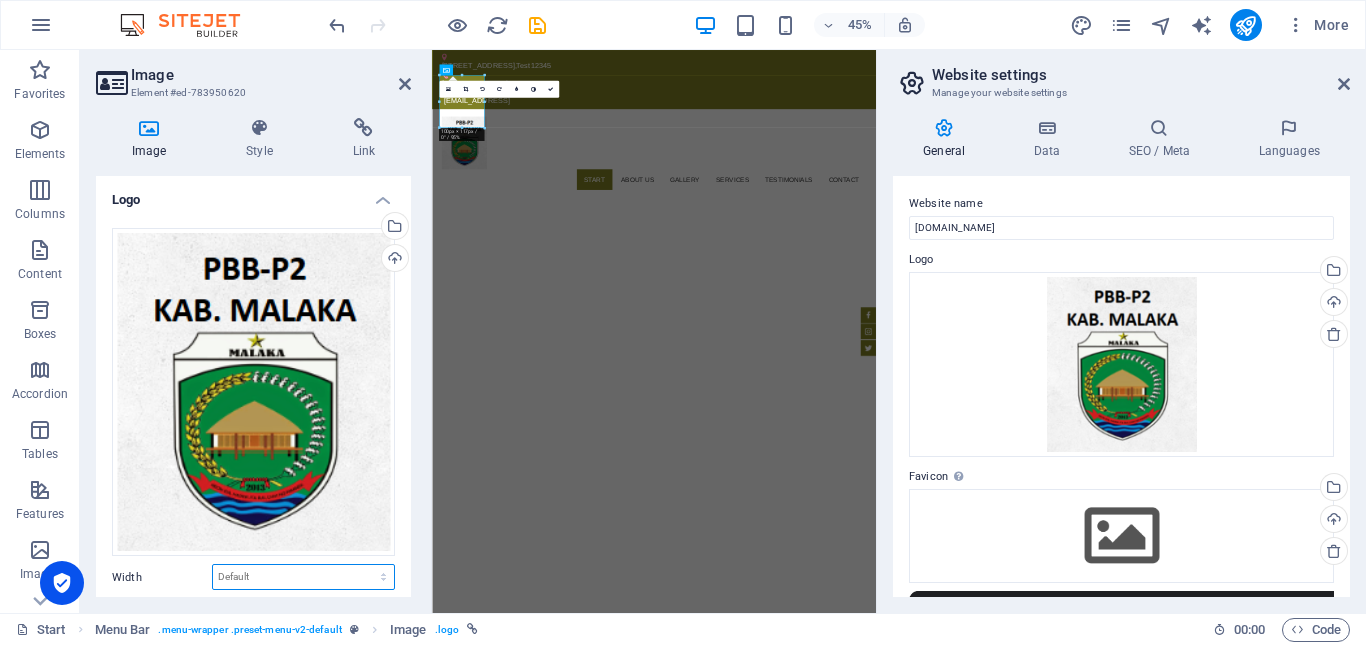 select on "%" 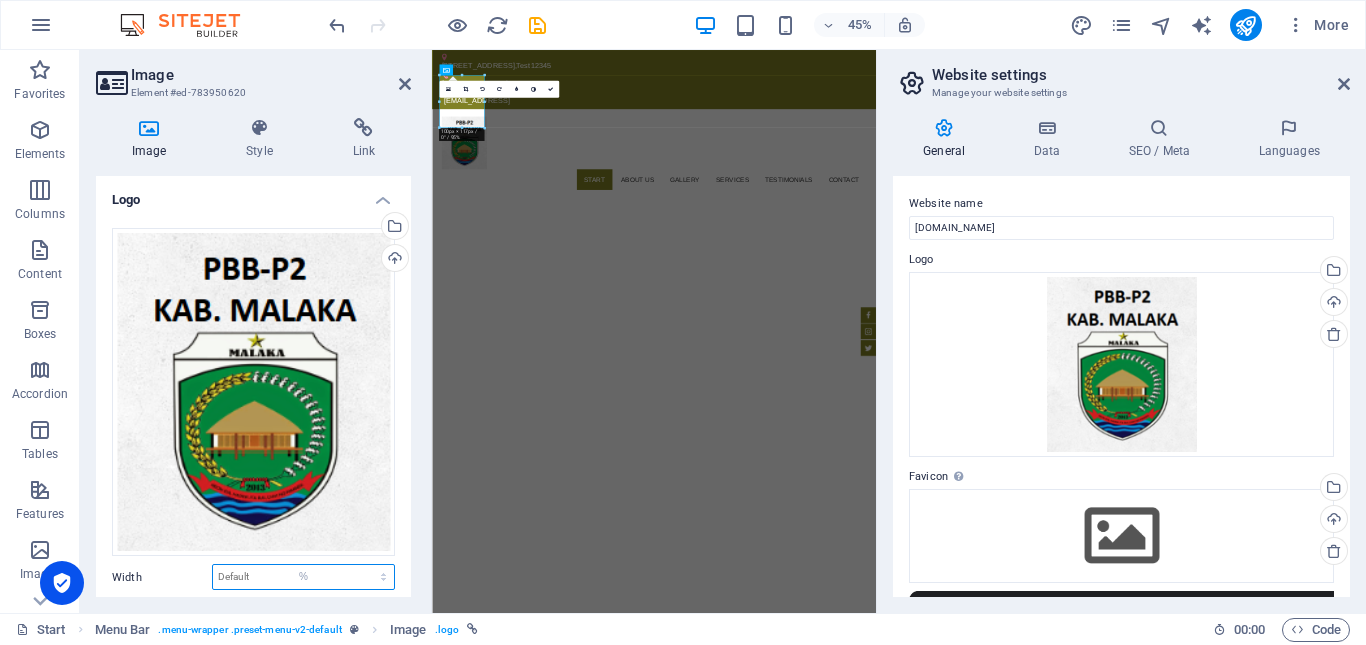 click on "Default auto px rem % em vh vw" at bounding box center [303, 577] 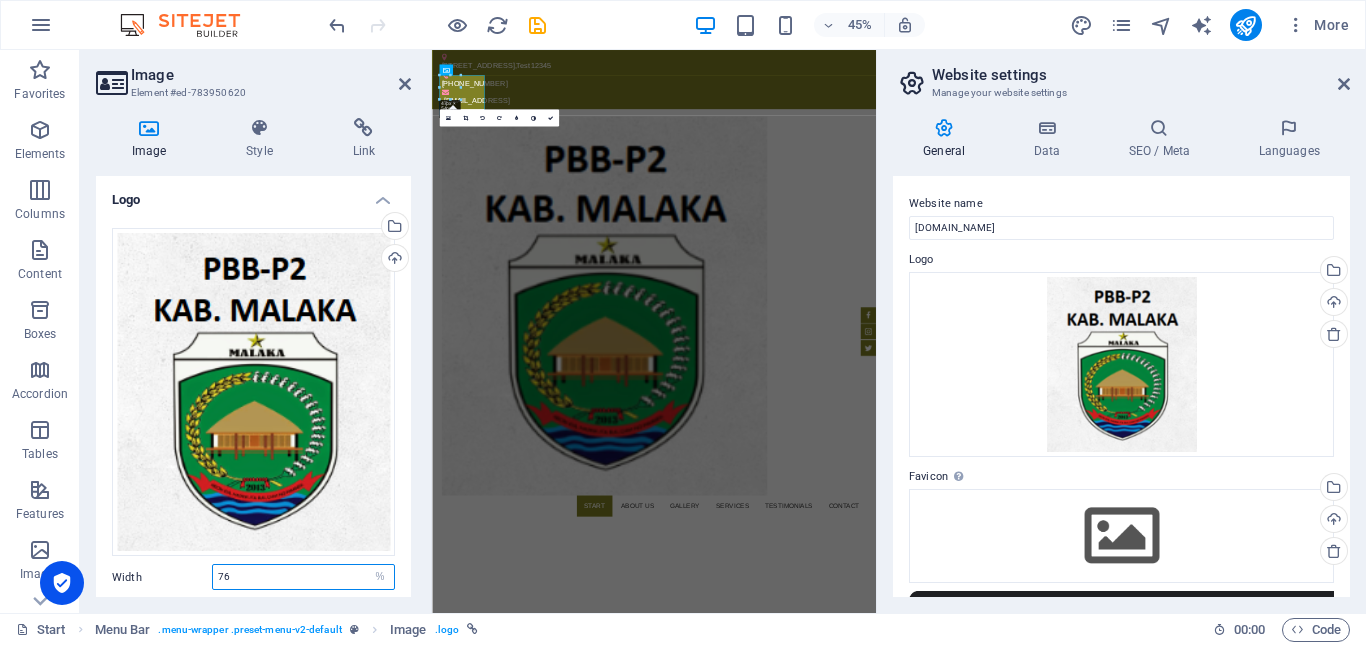 type on "7" 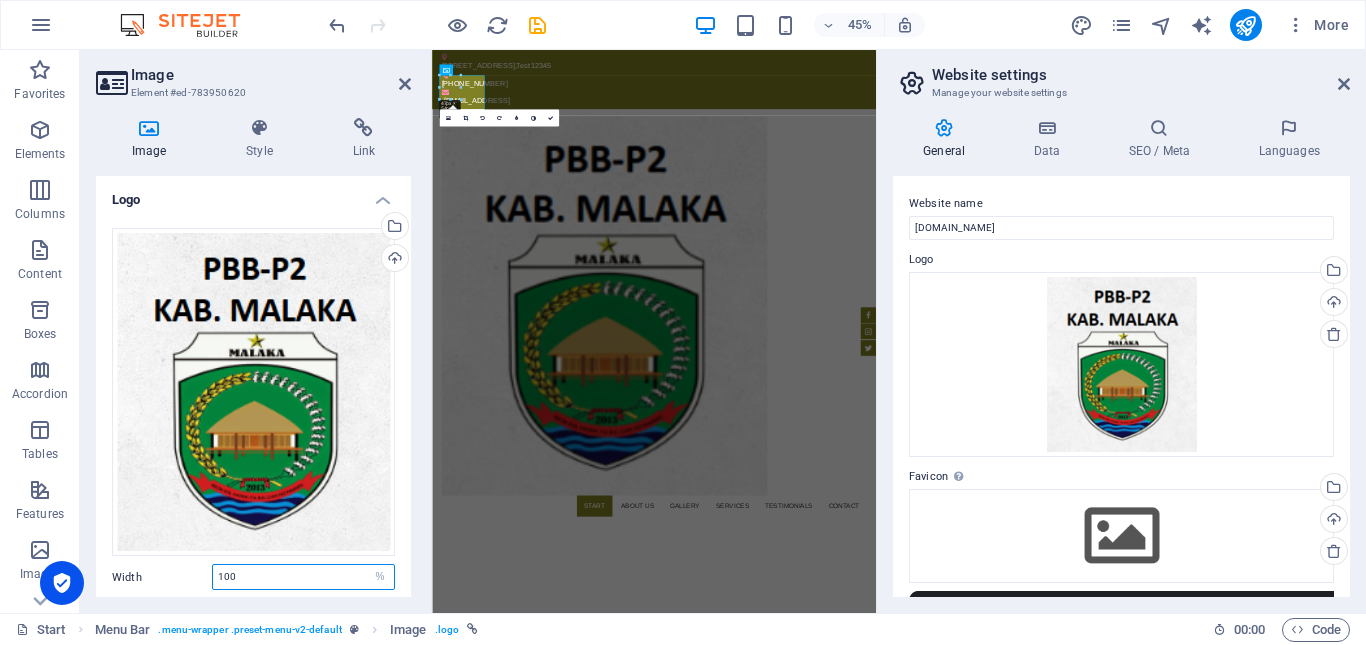 type on "100" 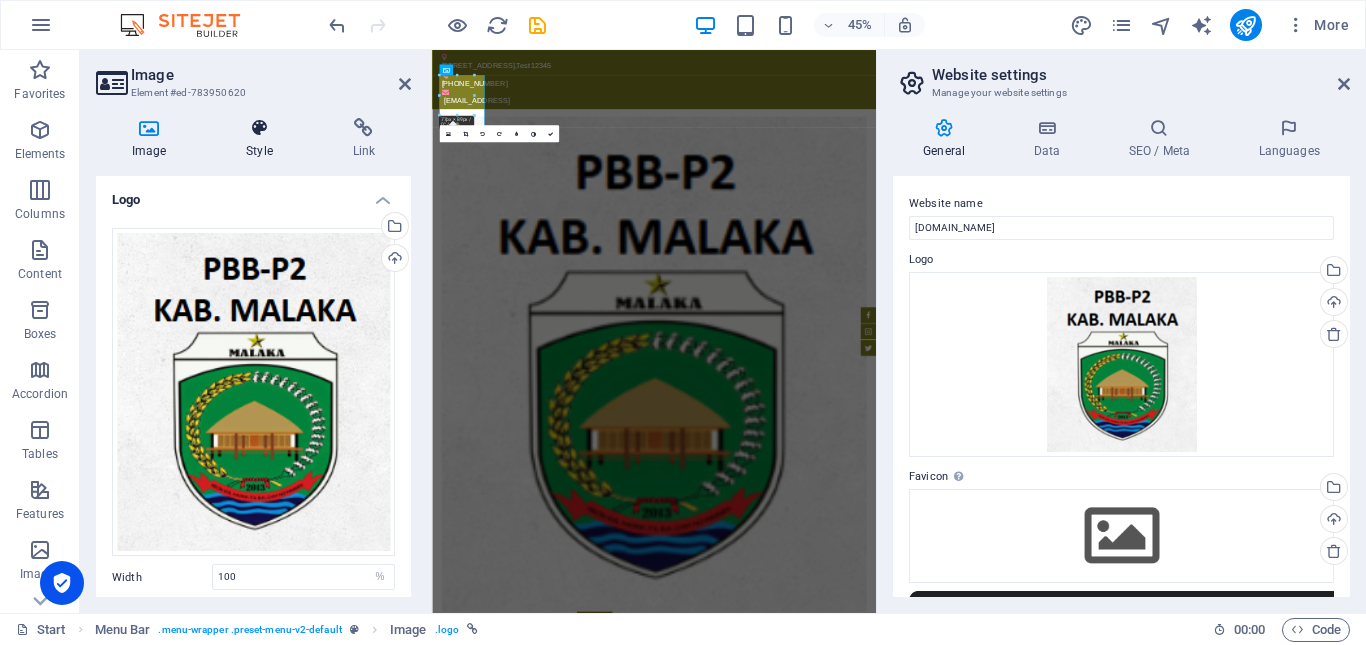 click at bounding box center (259, 128) 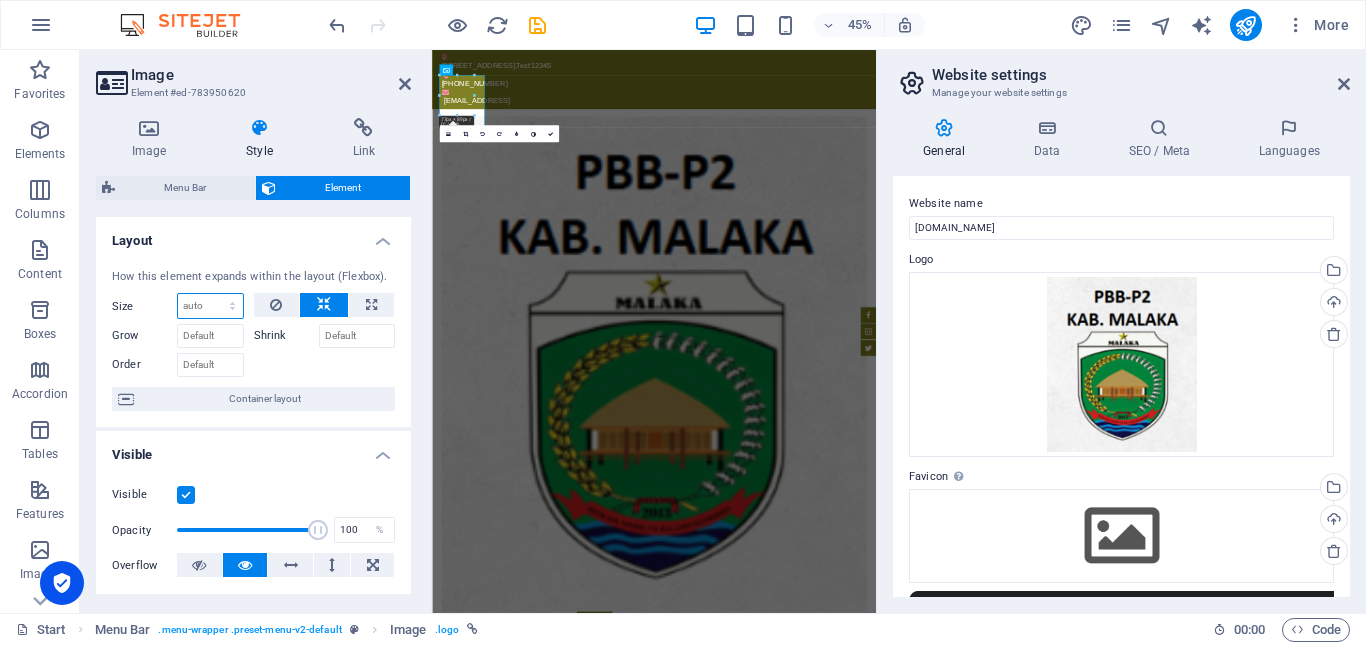 click on "Default auto px % 1/1 1/2 1/3 1/4 1/5 1/6 1/7 1/8 1/9 1/10" at bounding box center (210, 306) 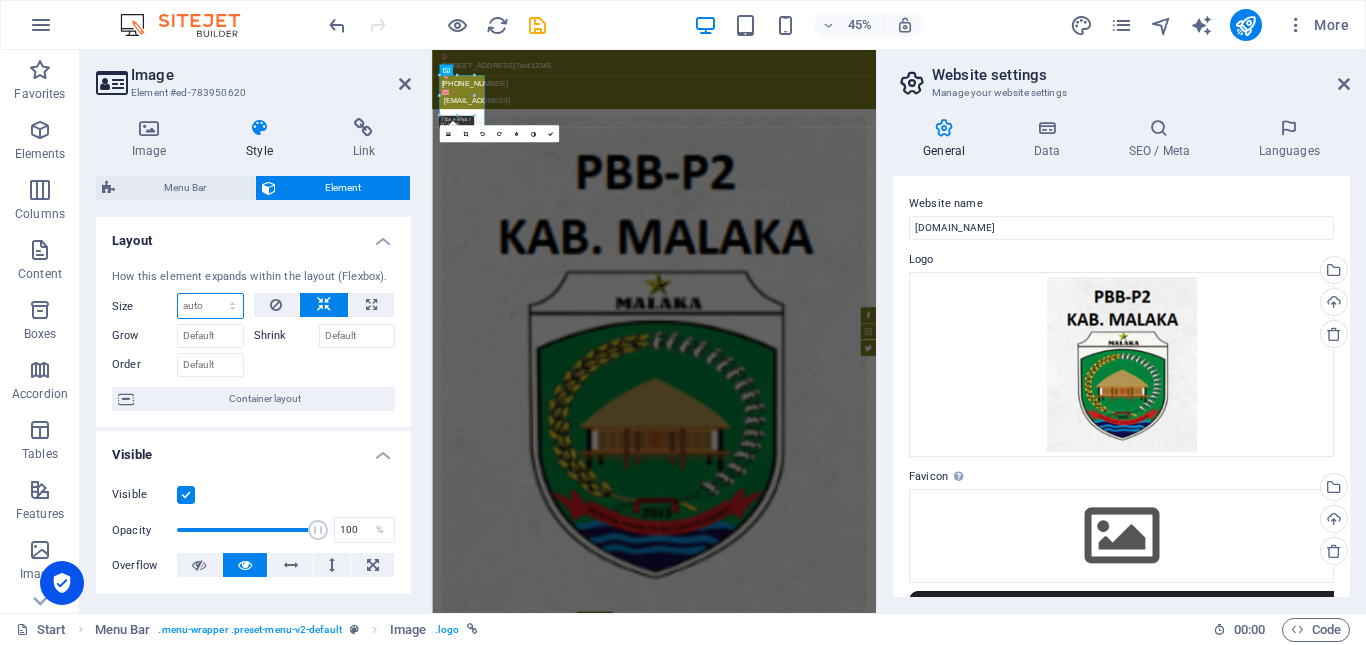 click on "Default auto px % 1/1 1/2 1/3 1/4 1/5 1/6 1/7 1/8 1/9 1/10" at bounding box center (210, 306) 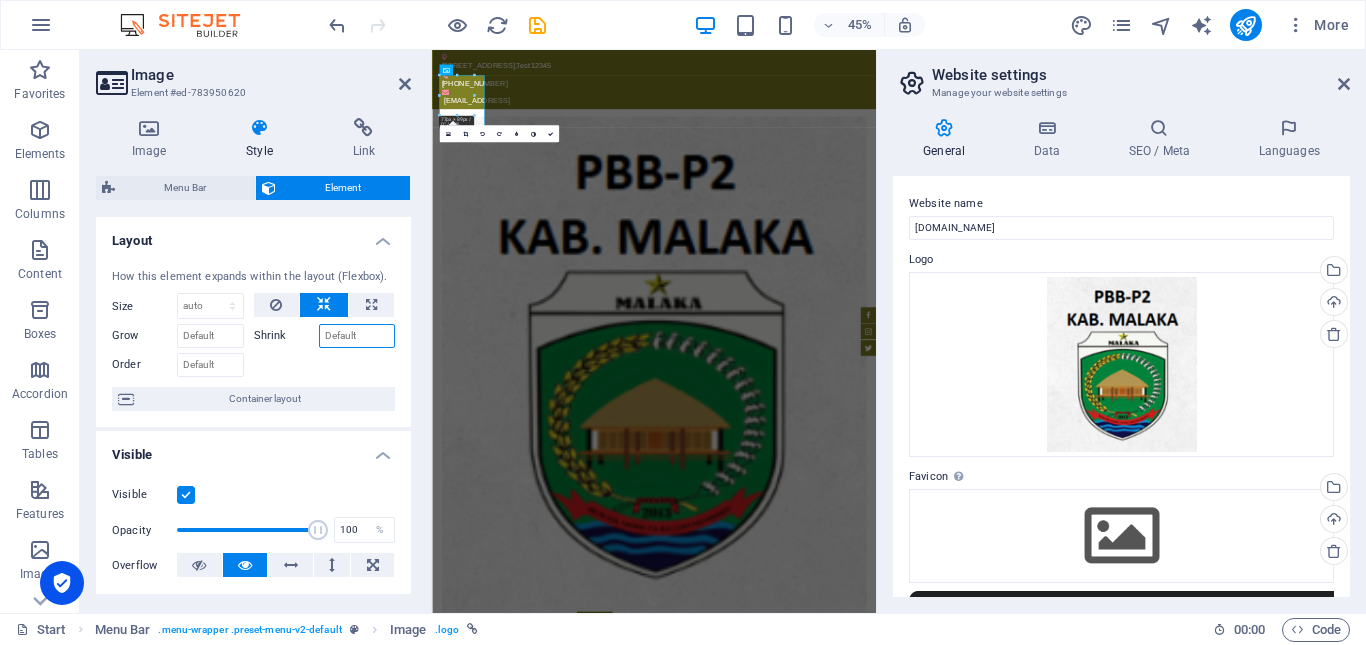 click on "Shrink" at bounding box center [357, 336] 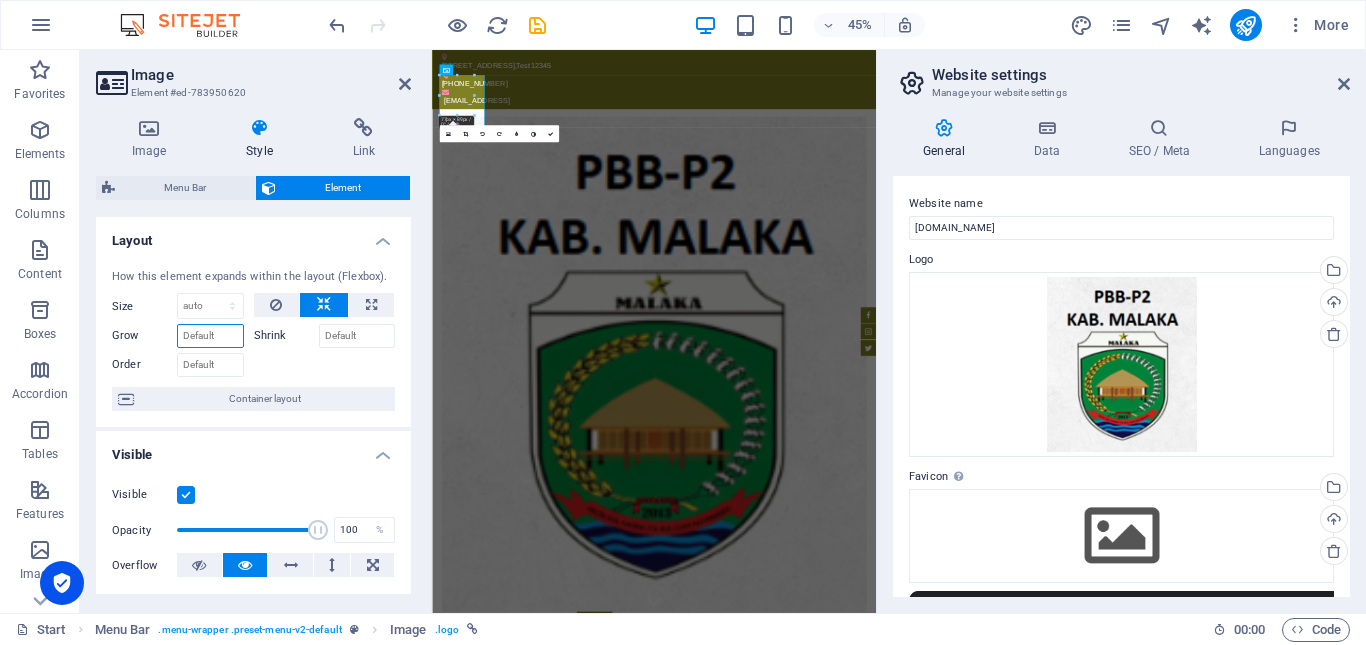 click on "Grow" at bounding box center [210, 336] 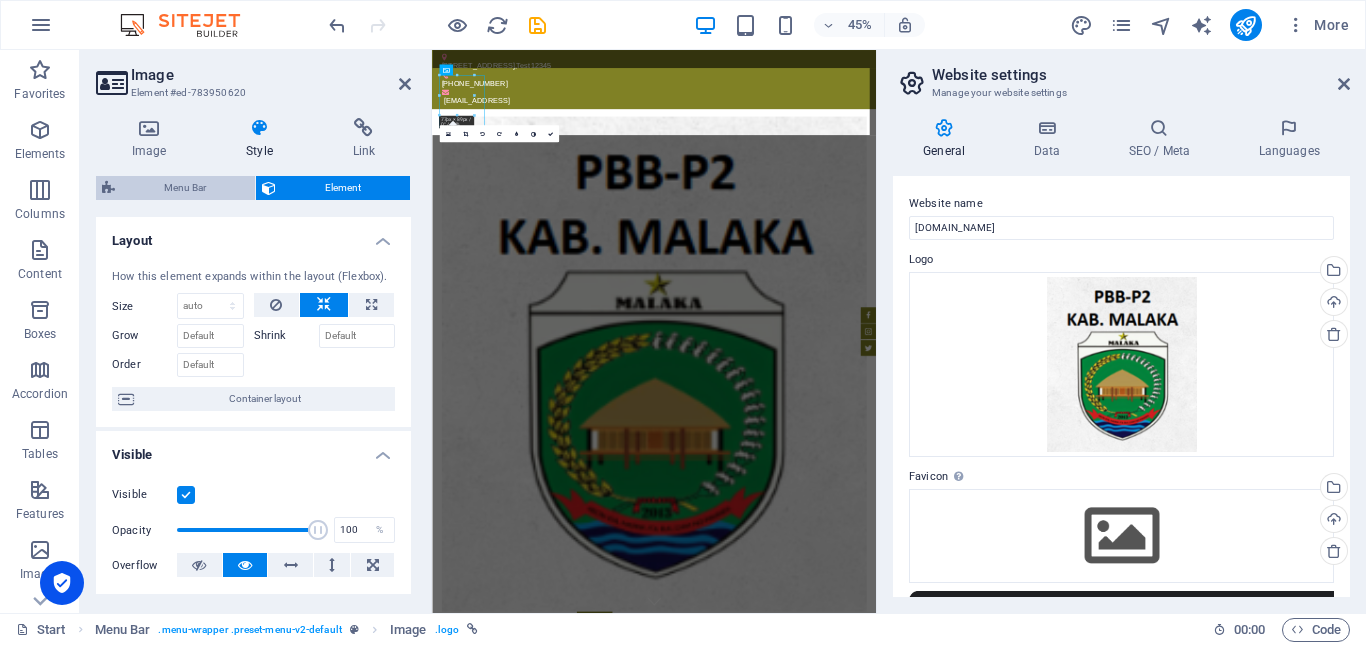 click on "Menu Bar" at bounding box center [185, 188] 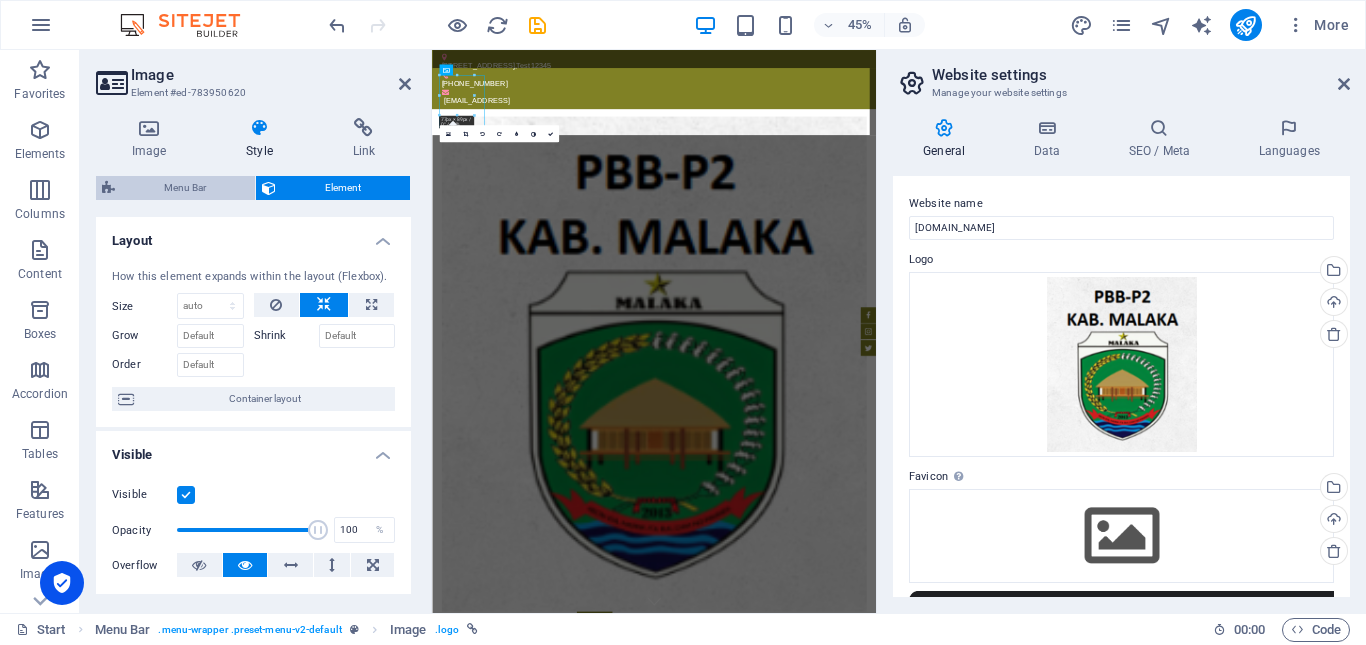 select on "rem" 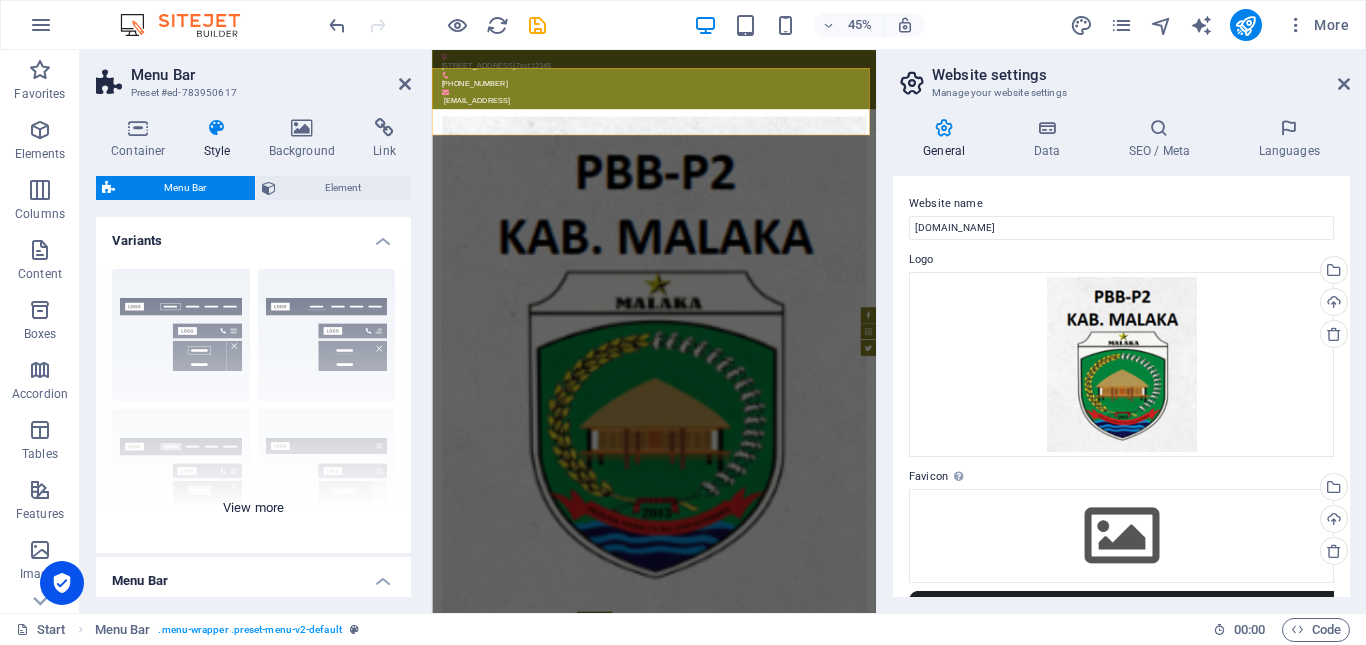 click on "Border Centered Default Fixed Loki Trigger Wide XXL" at bounding box center [253, 403] 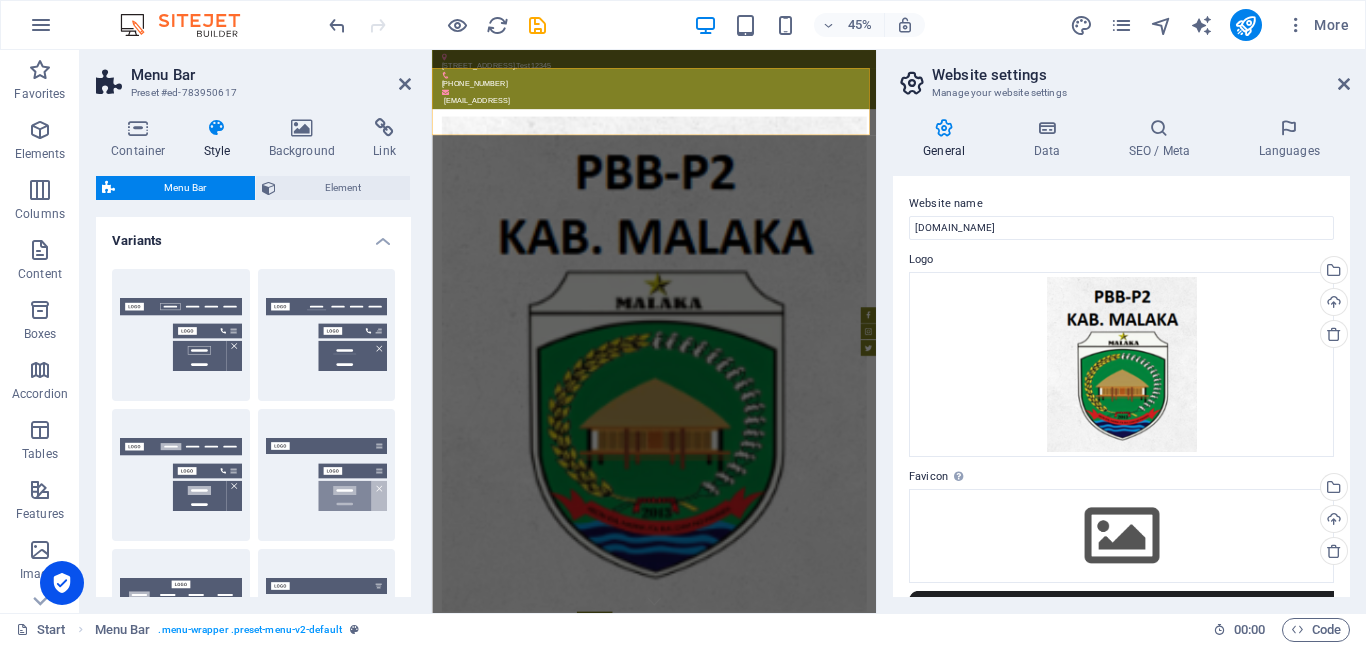 click on "Centered" at bounding box center (327, 335) 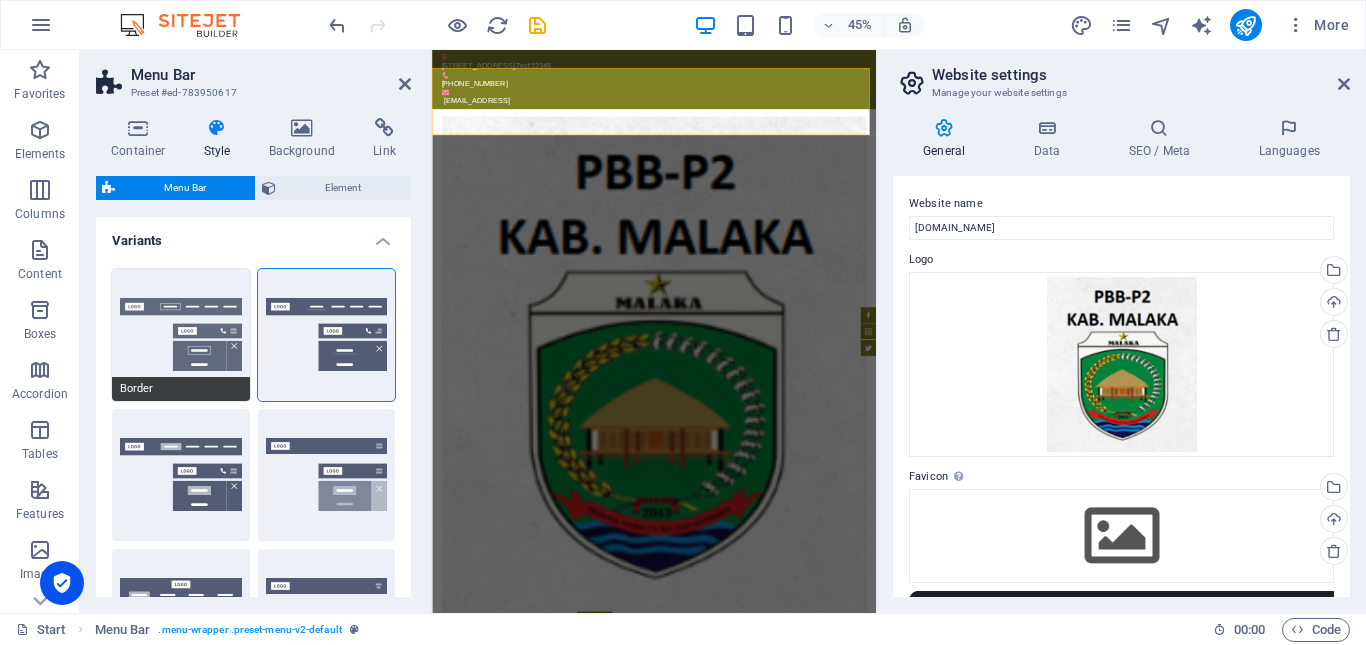 click on "Border" at bounding box center (181, 335) 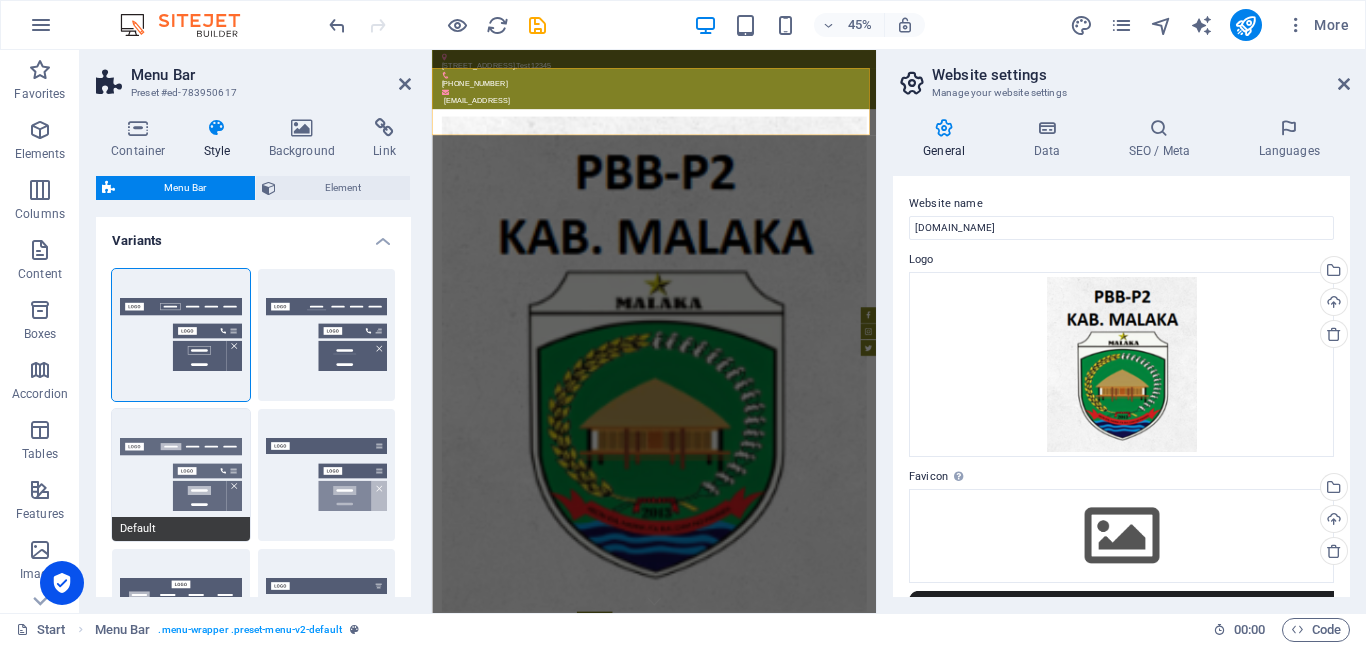 click on "Default" at bounding box center (181, 475) 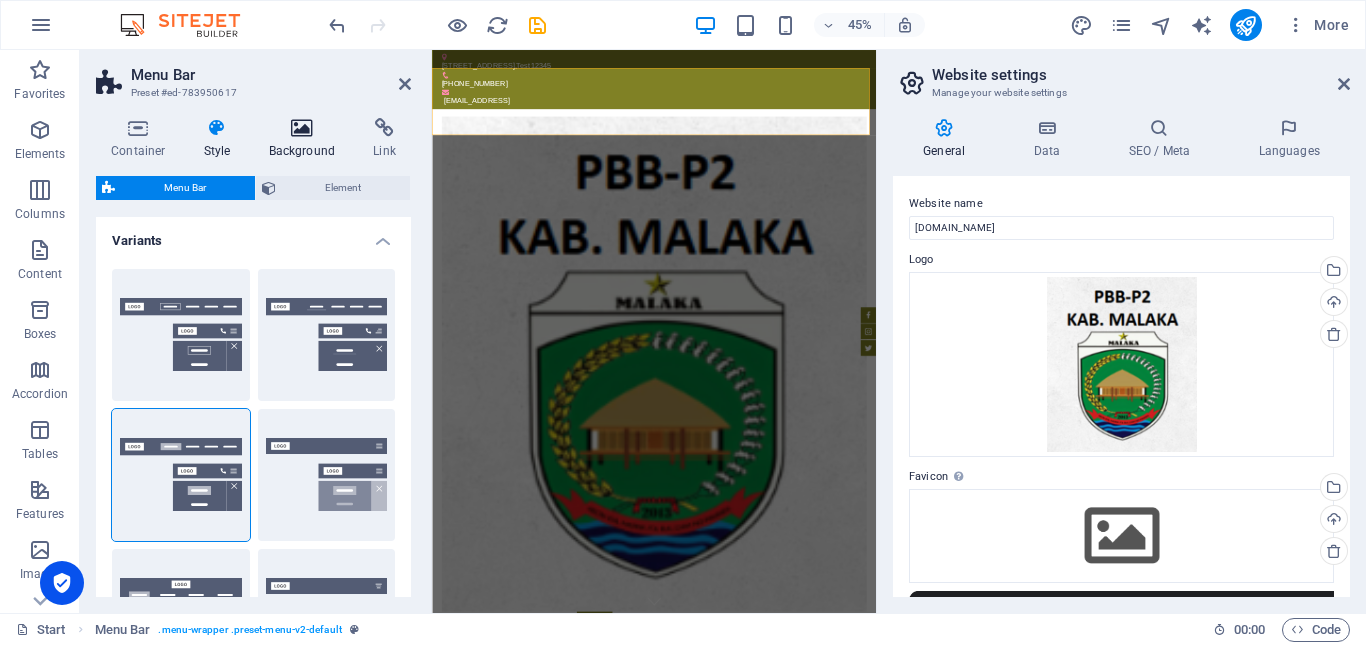 click on "Background" at bounding box center [306, 139] 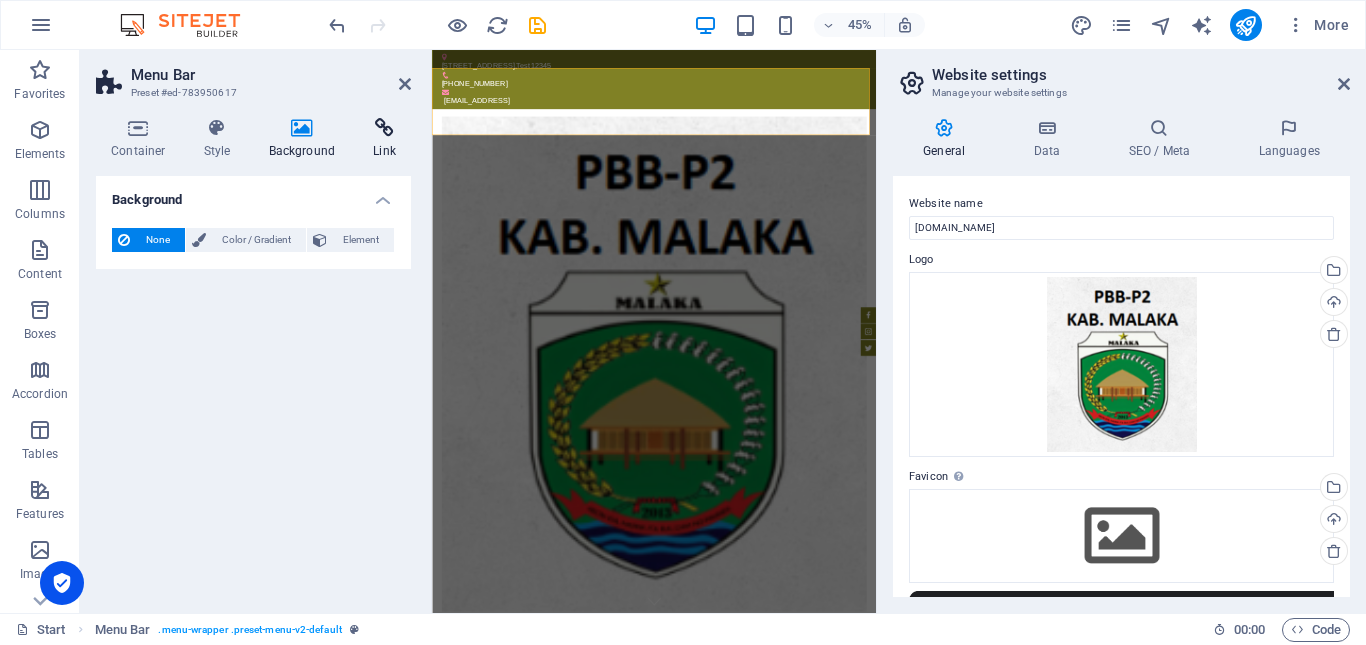click at bounding box center [384, 128] 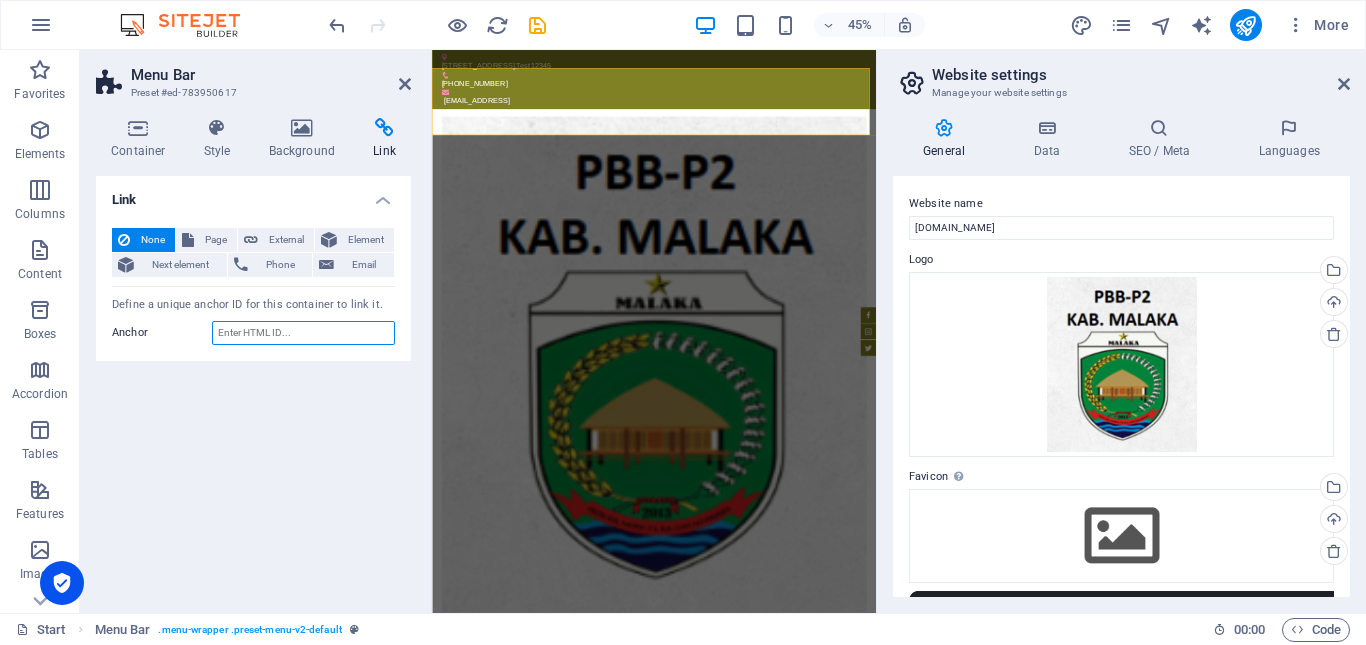 click on "Anchor" at bounding box center [303, 333] 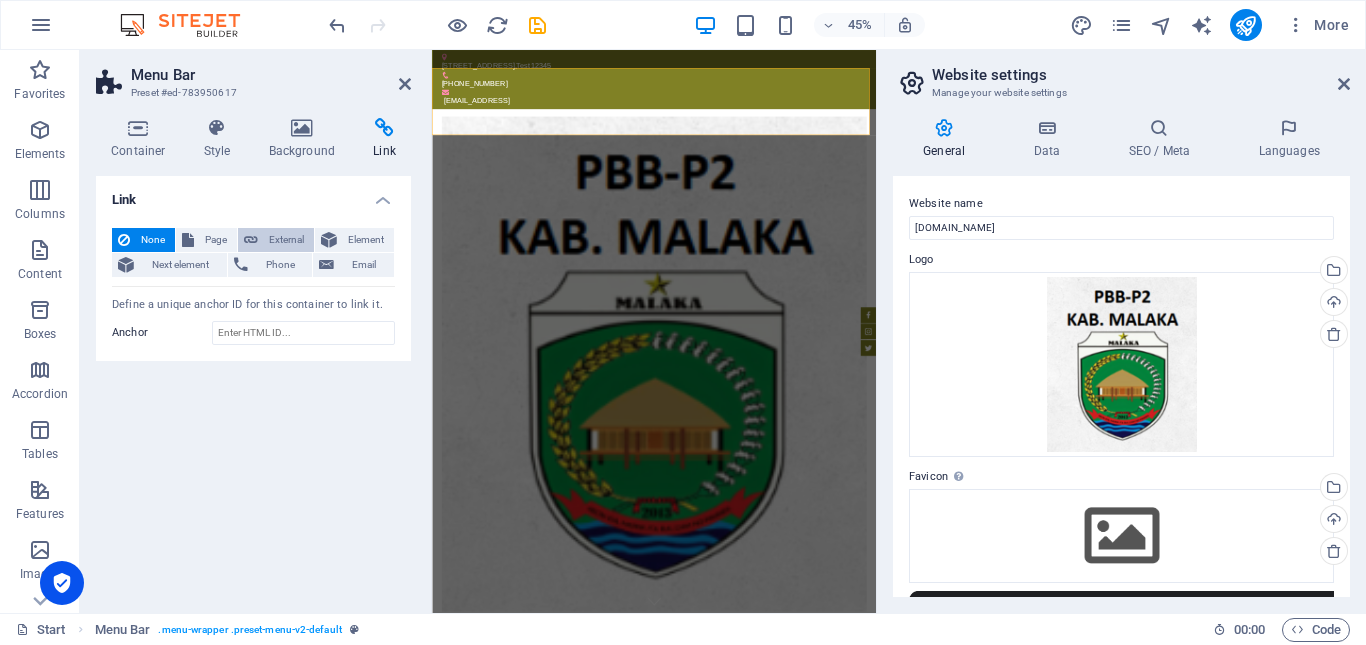 click on "External" at bounding box center [276, 240] 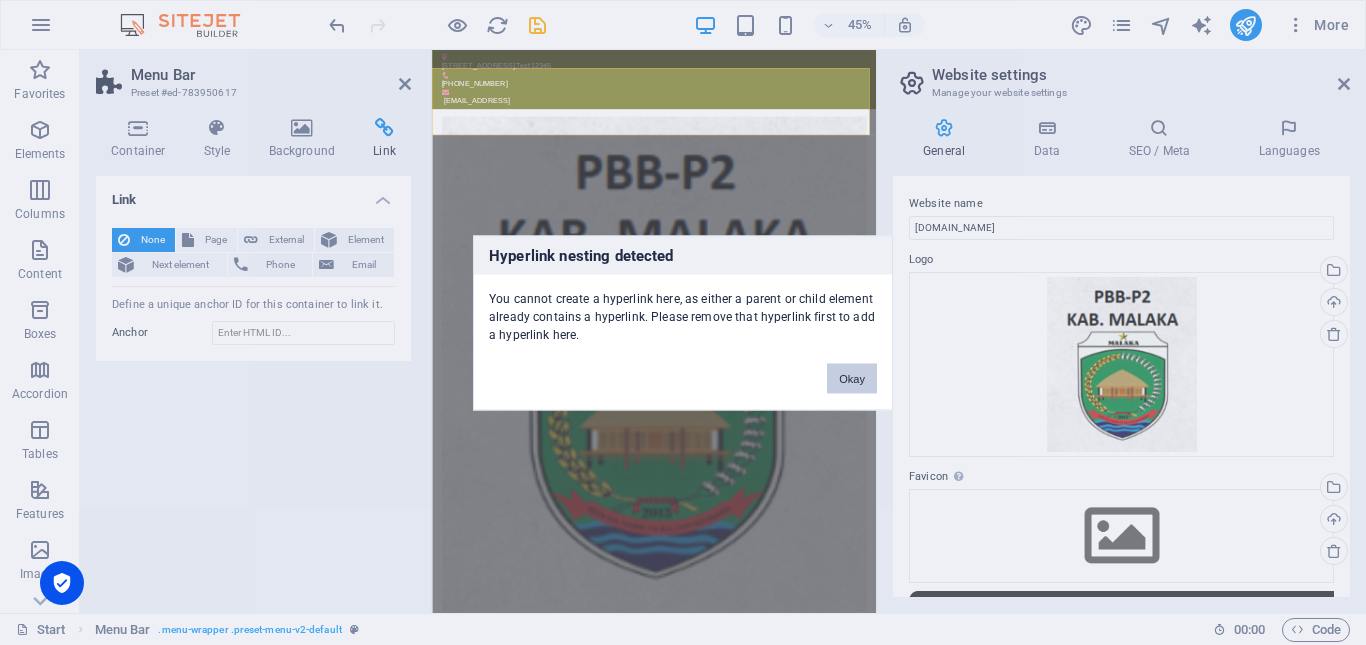 click on "Okay" at bounding box center [852, 378] 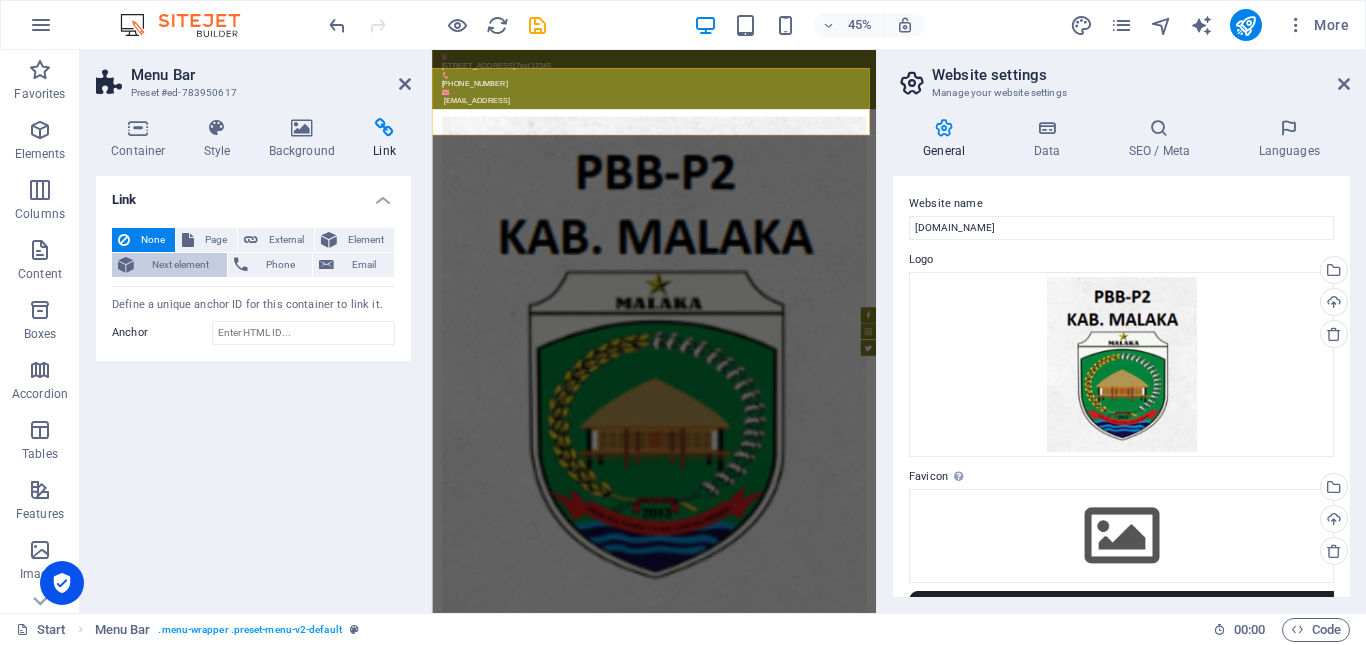 click on "Next element" at bounding box center (180, 265) 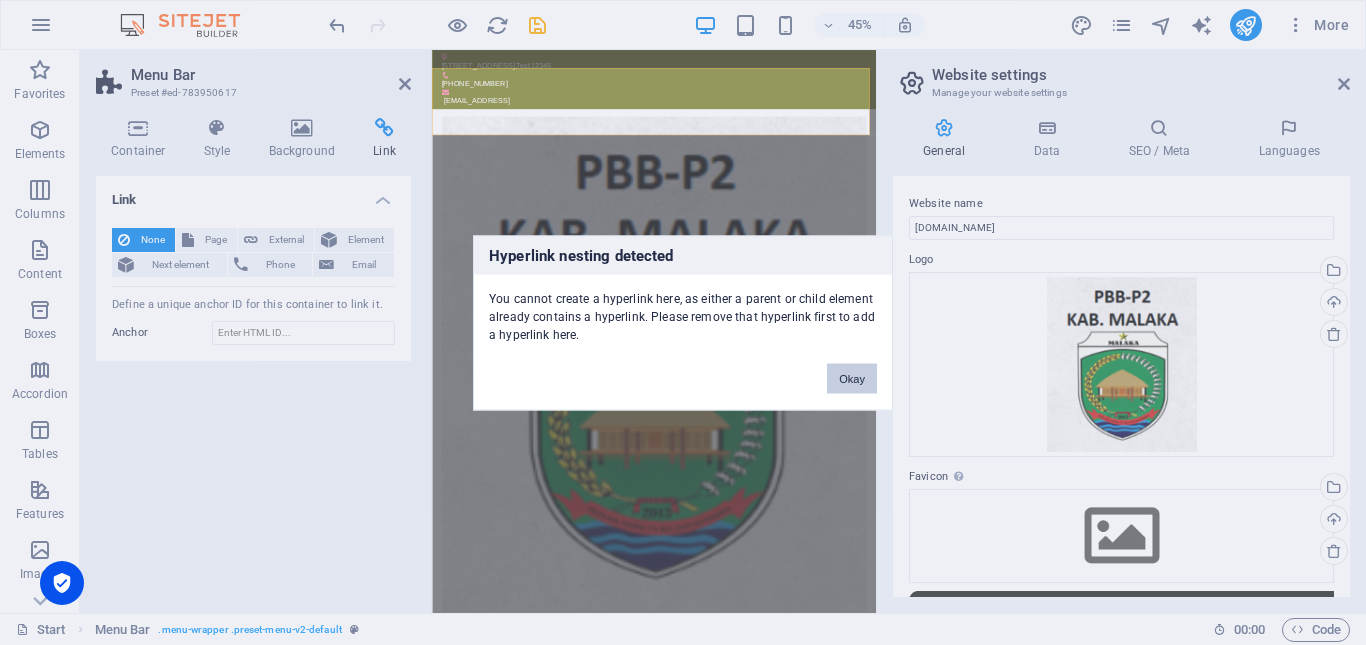 click on "Okay" at bounding box center [852, 378] 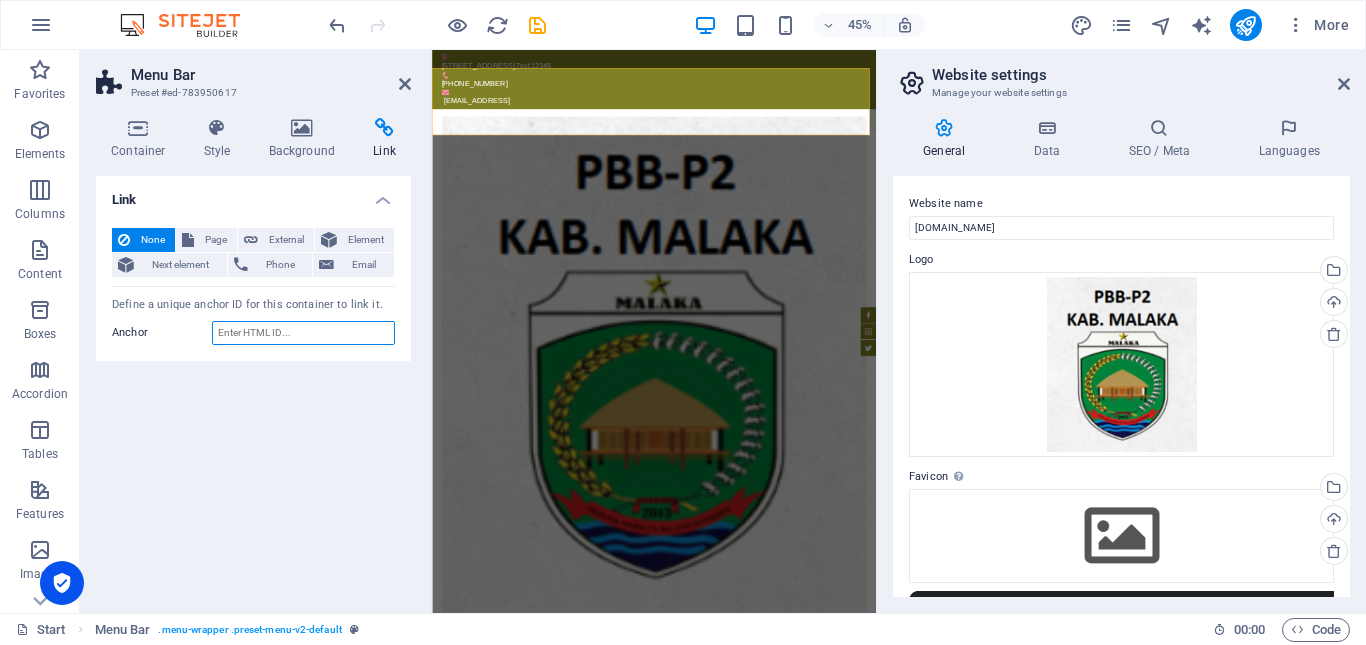 click on "Anchor" at bounding box center [303, 333] 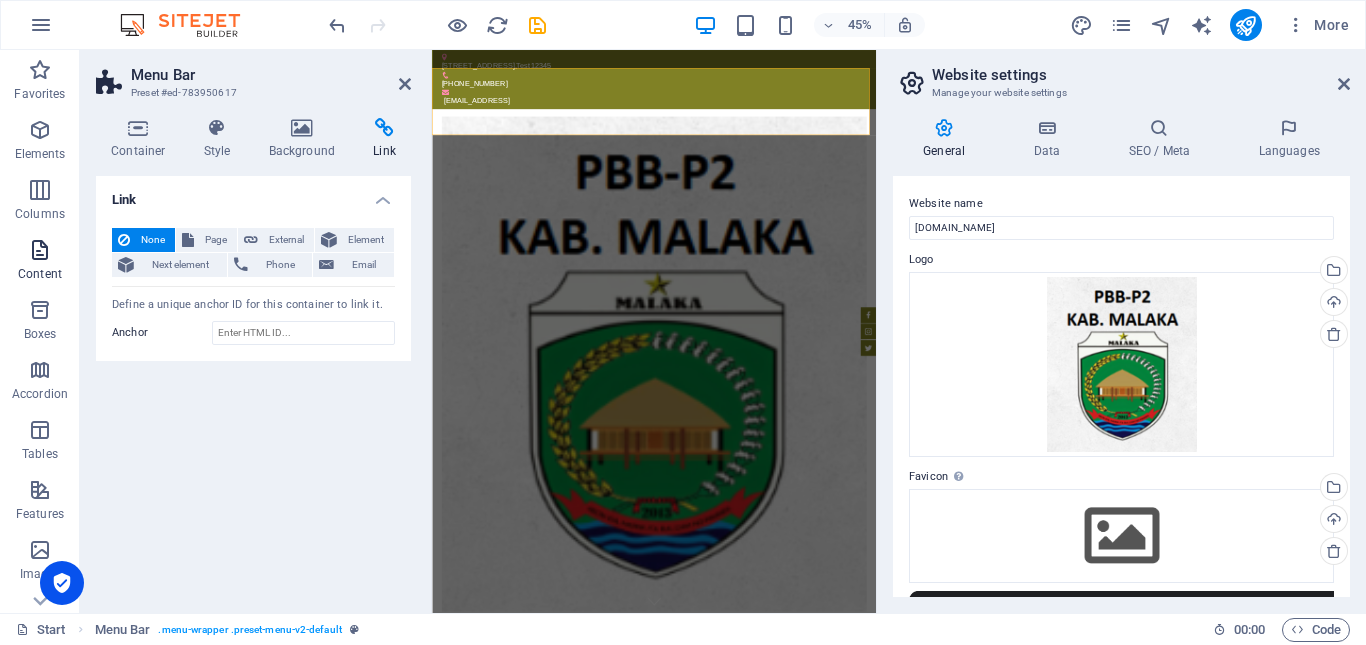click on "Content" at bounding box center (40, 274) 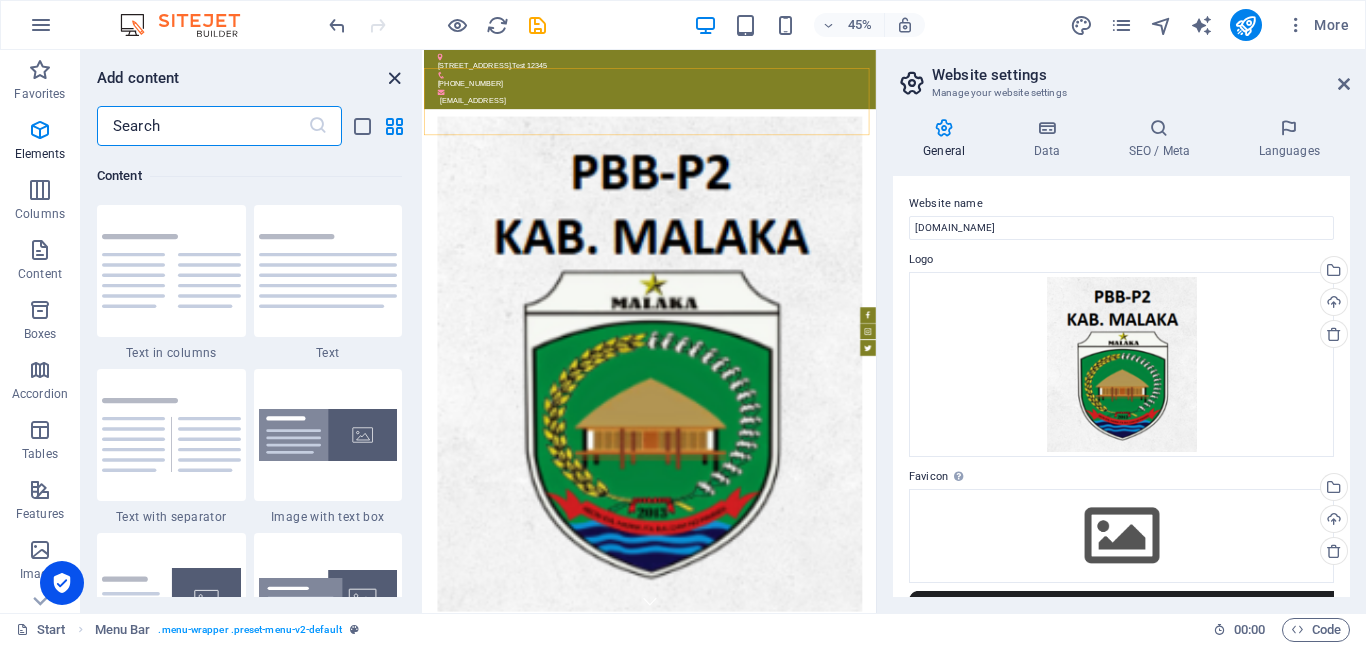 scroll, scrollTop: 3499, scrollLeft: 0, axis: vertical 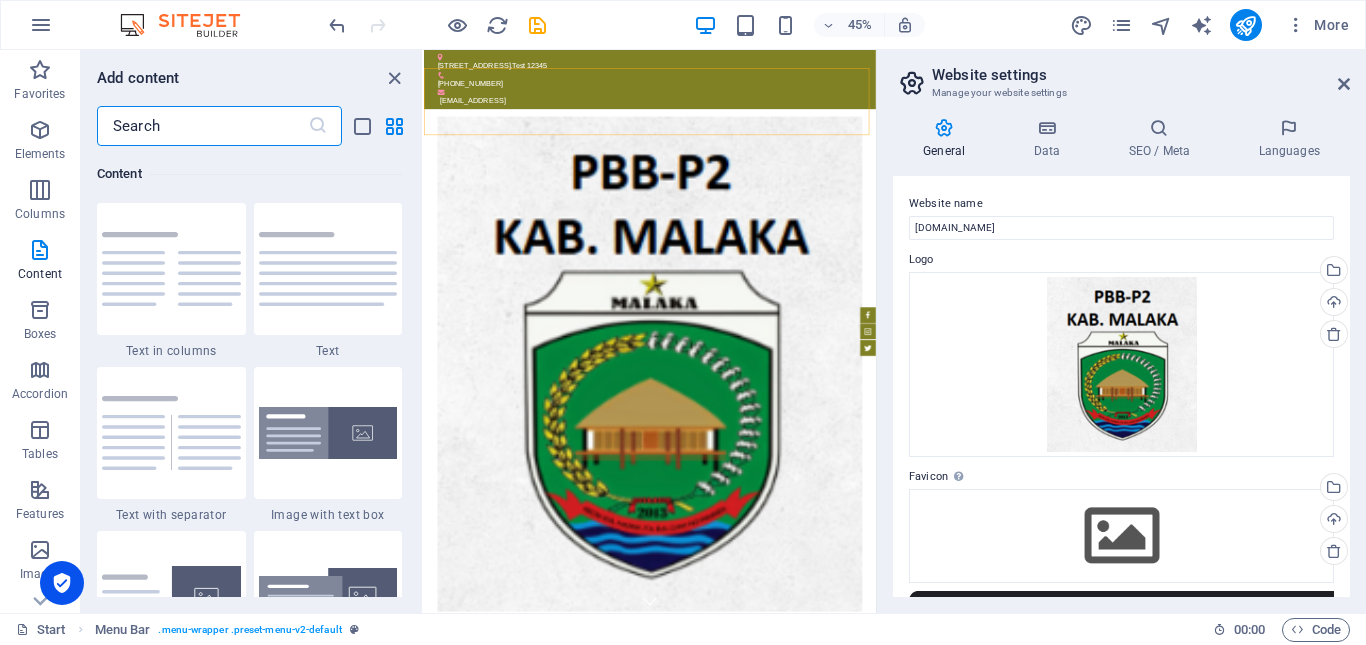 click on "Website settings" at bounding box center (1141, 75) 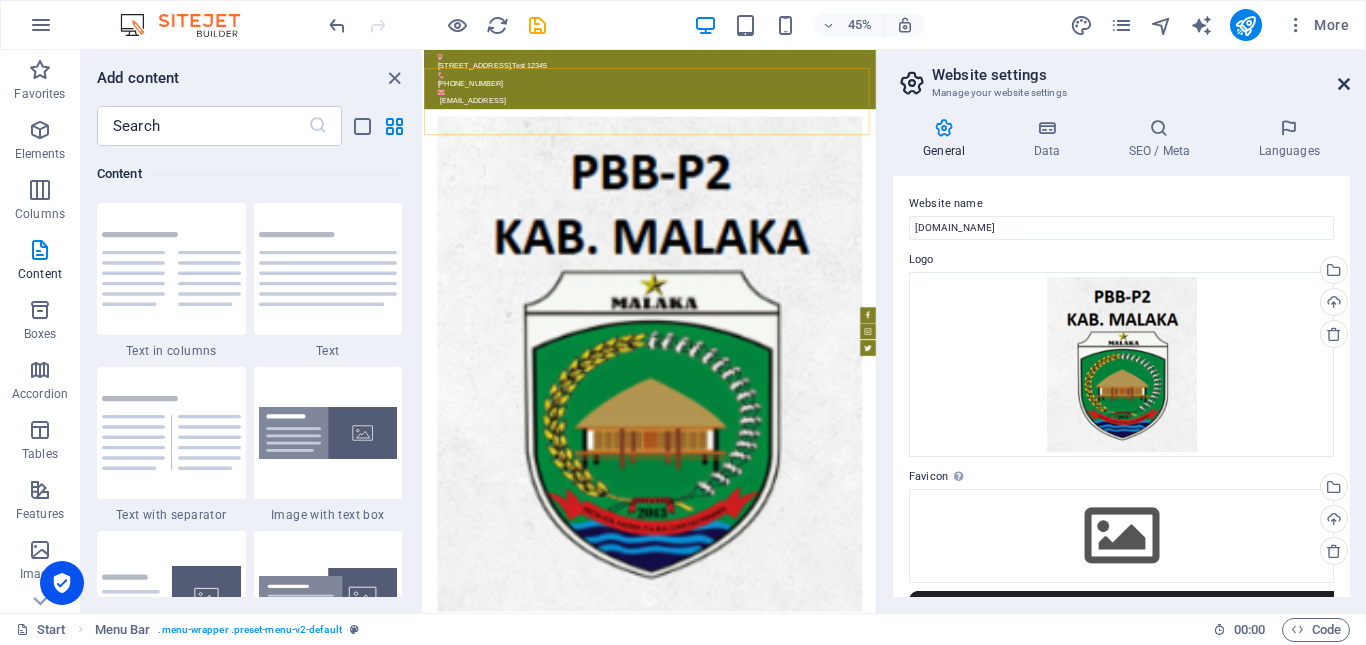 click at bounding box center [1344, 84] 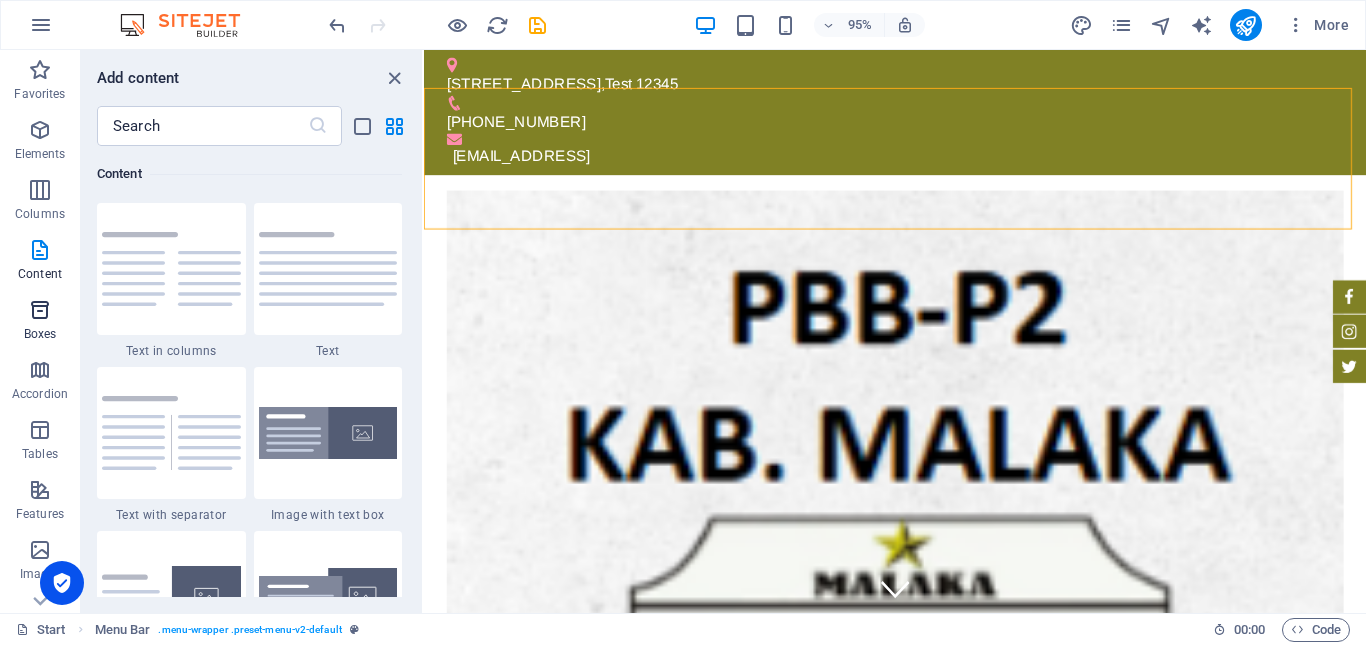 click at bounding box center [40, 310] 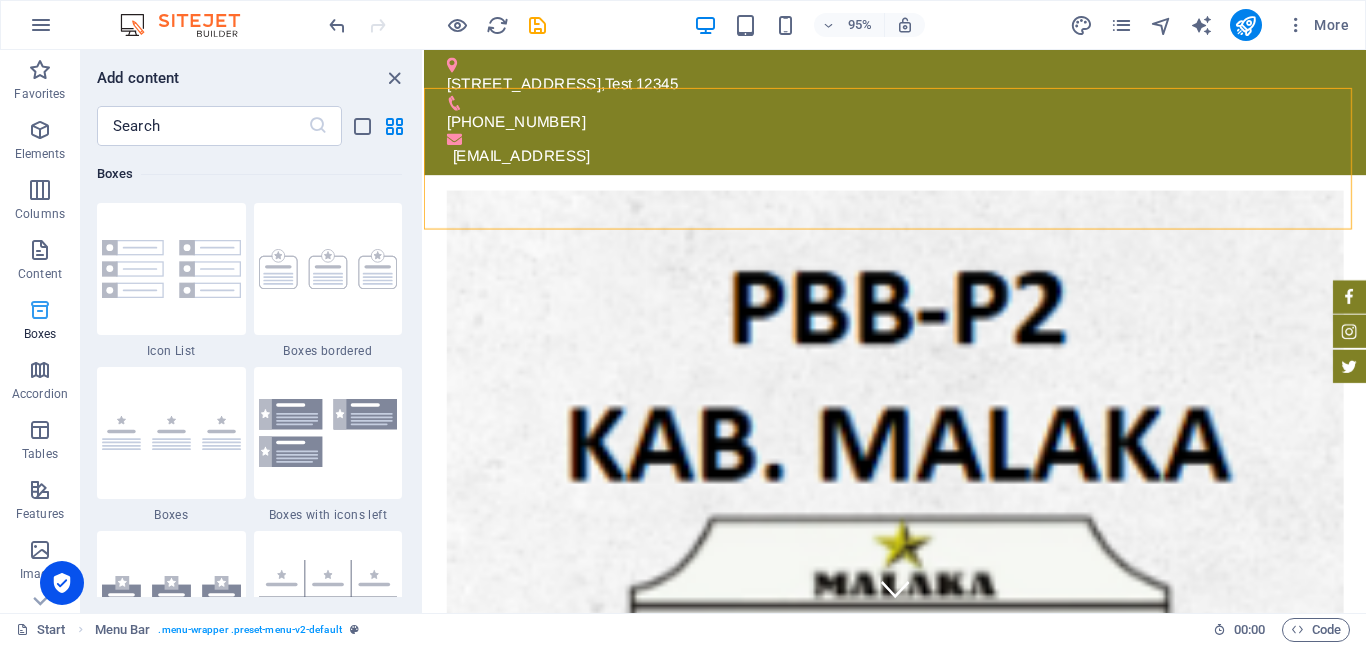 scroll, scrollTop: 5352, scrollLeft: 0, axis: vertical 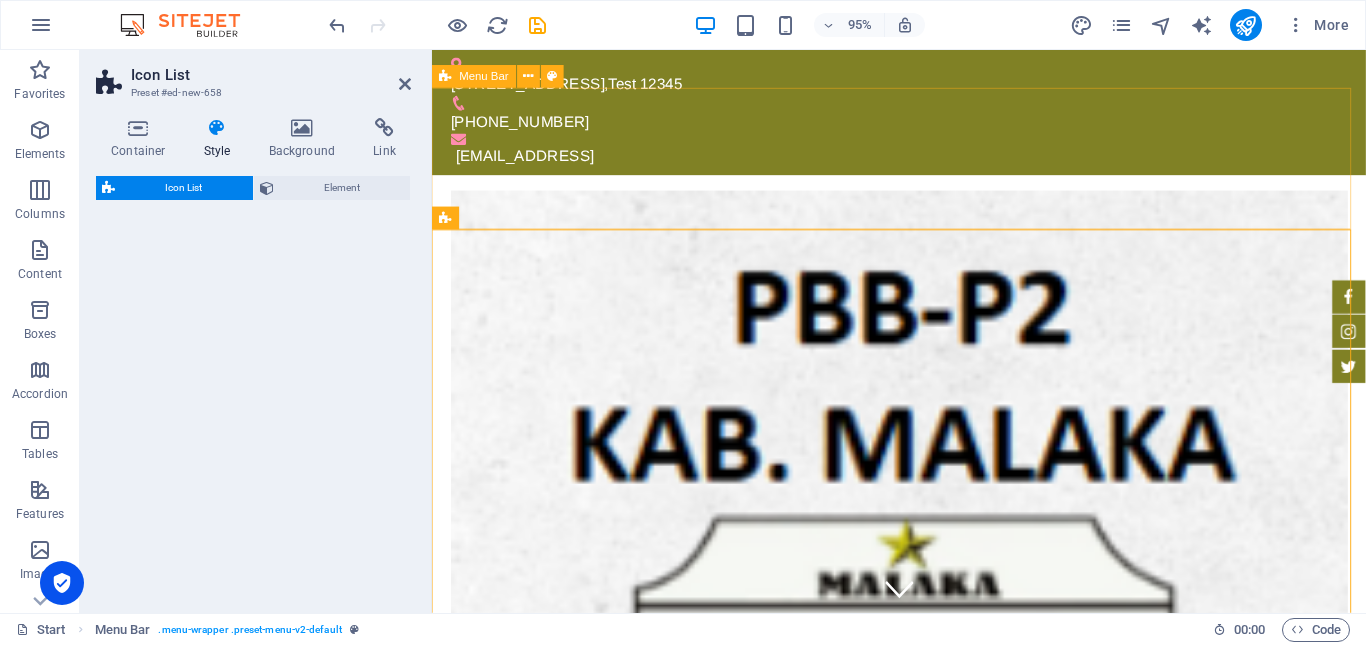 select on "rem" 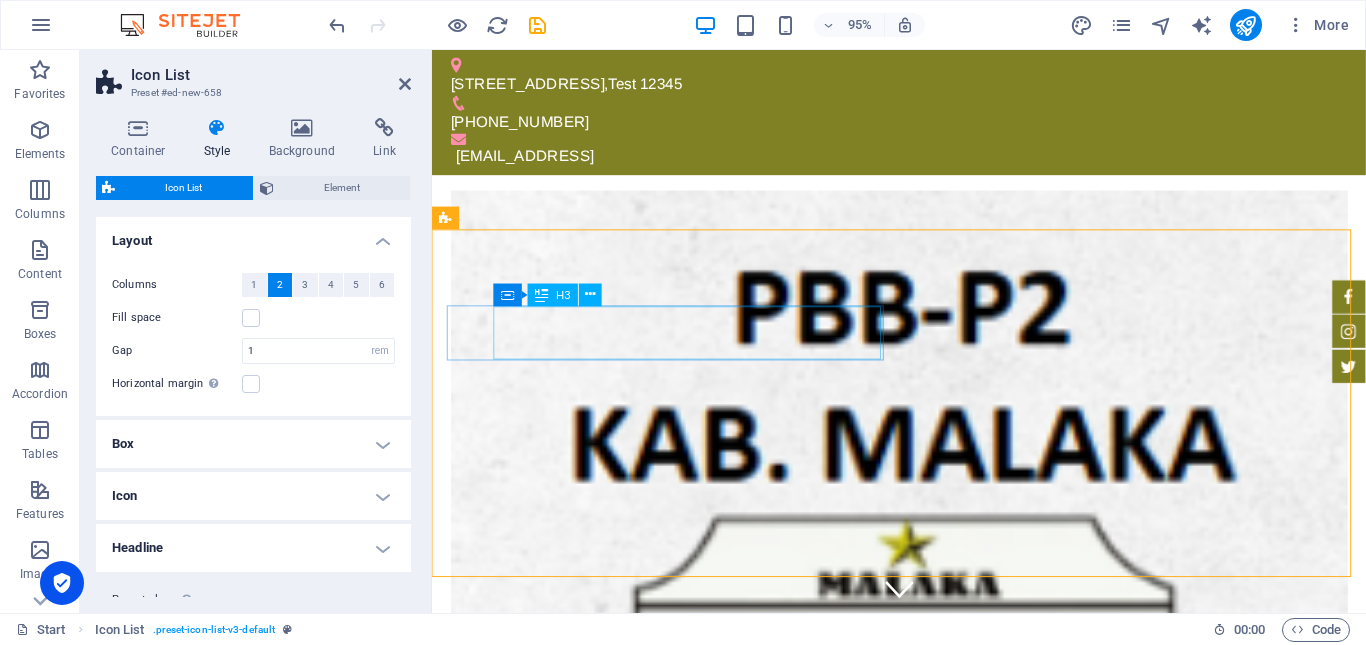 click on "Headline" at bounding box center (655, 1519) 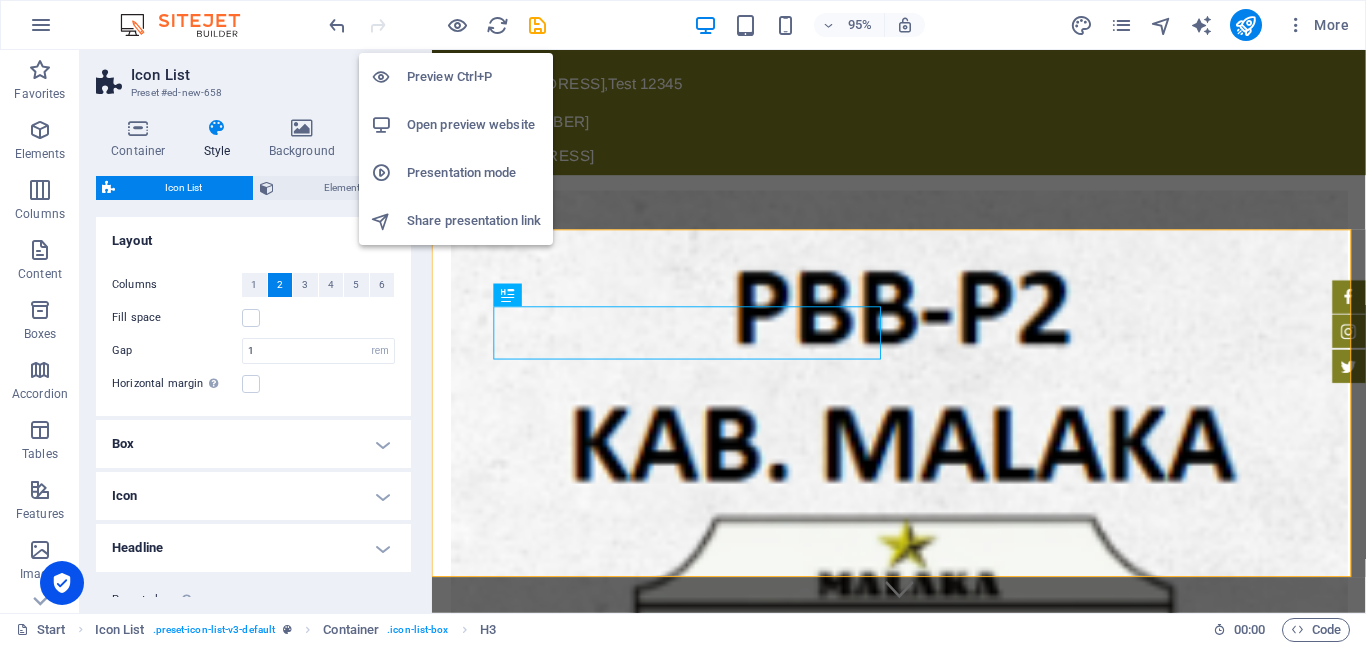 click on "Preview Ctrl+P" at bounding box center [474, 77] 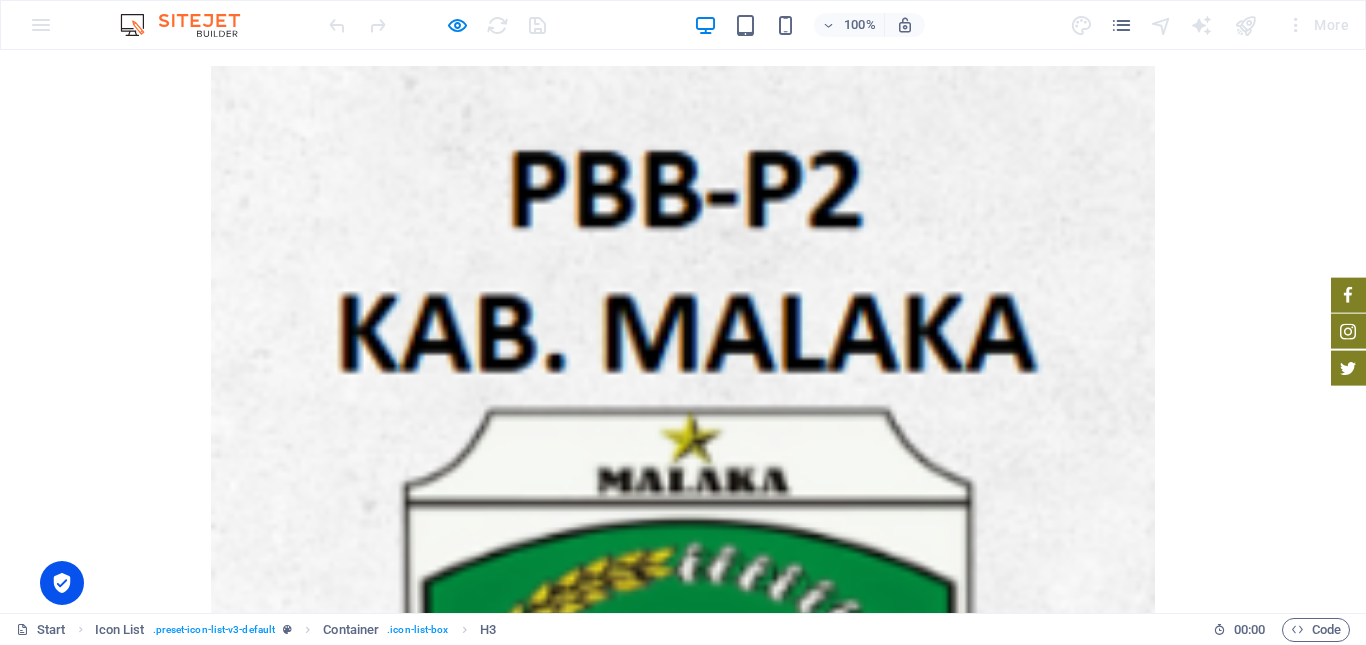 scroll, scrollTop: 1331, scrollLeft: 0, axis: vertical 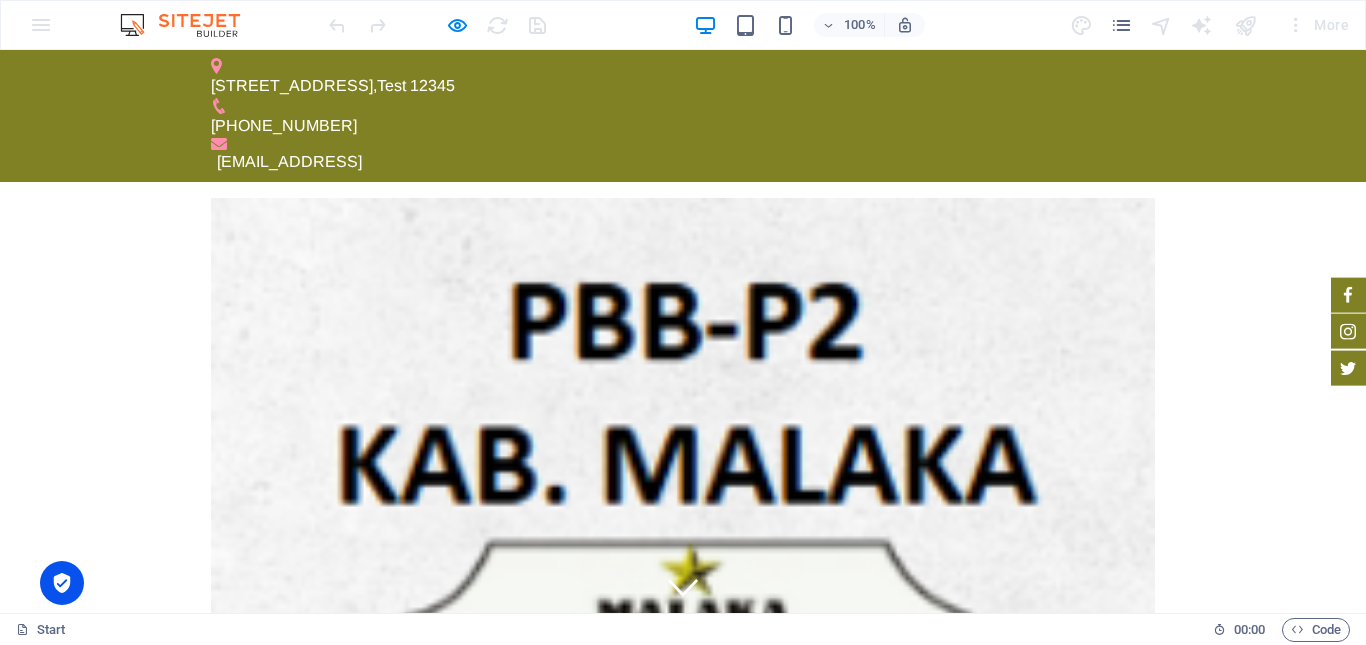drag, startPoint x: 1358, startPoint y: 212, endPoint x: 1247, endPoint y: 56, distance: 191.46017 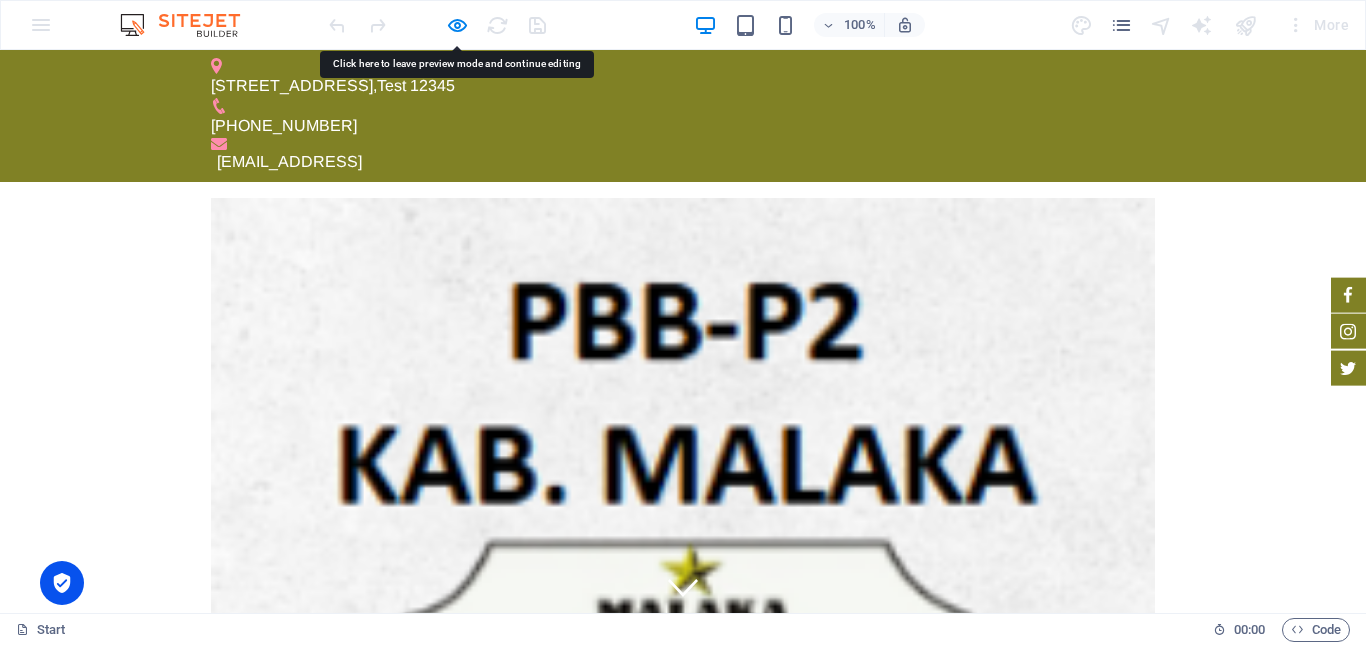 click at bounding box center [190, 25] 